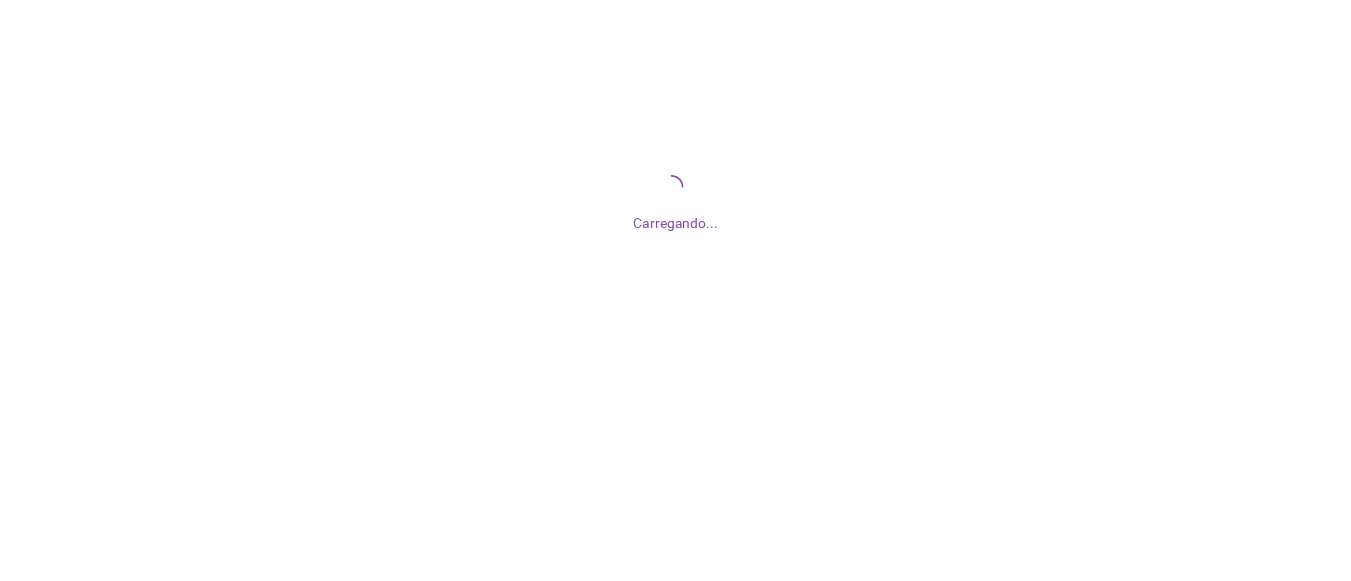 scroll, scrollTop: 0, scrollLeft: 0, axis: both 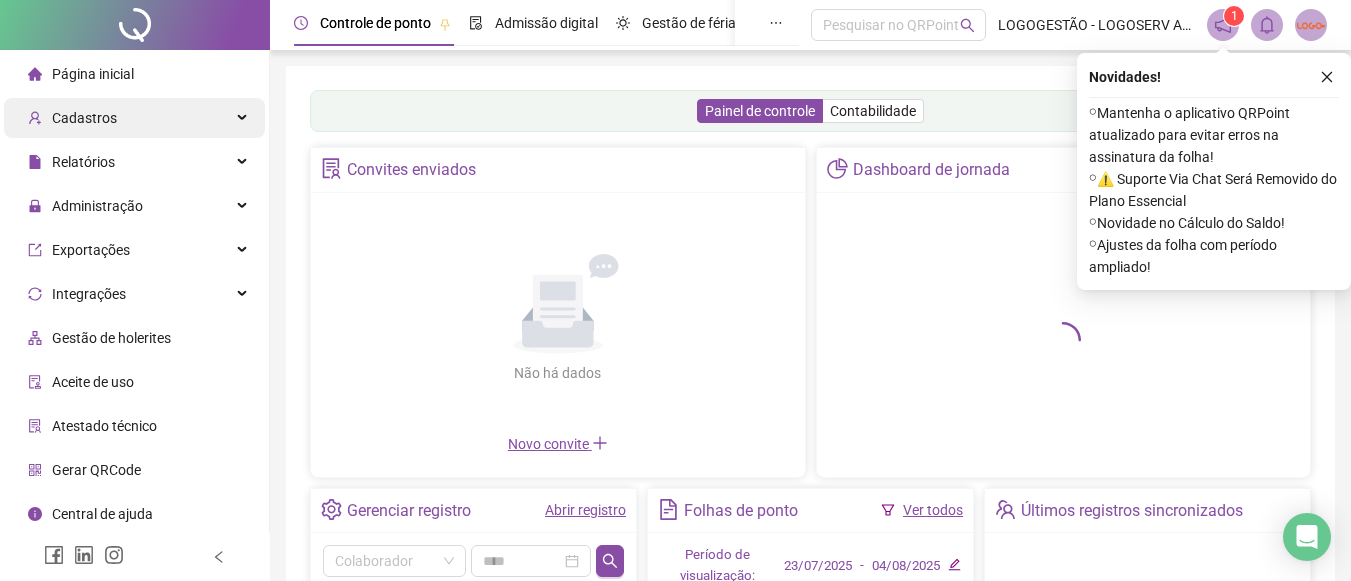 click on "Cadastros" at bounding box center (72, 118) 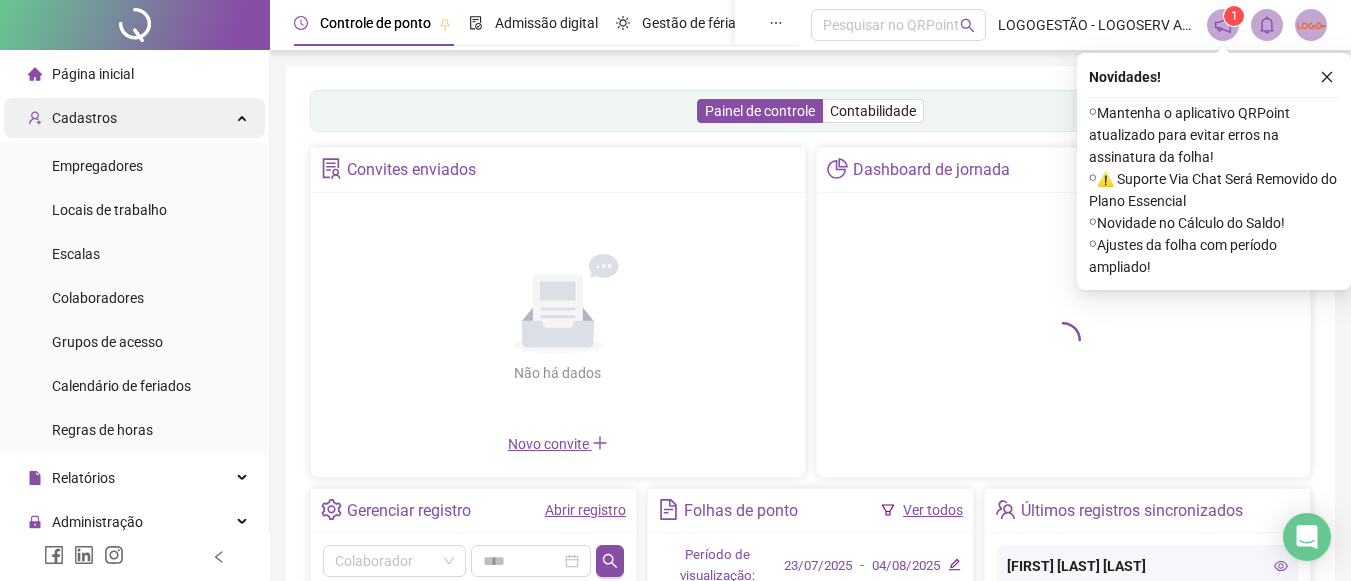 click on "Cadastros" at bounding box center (84, 118) 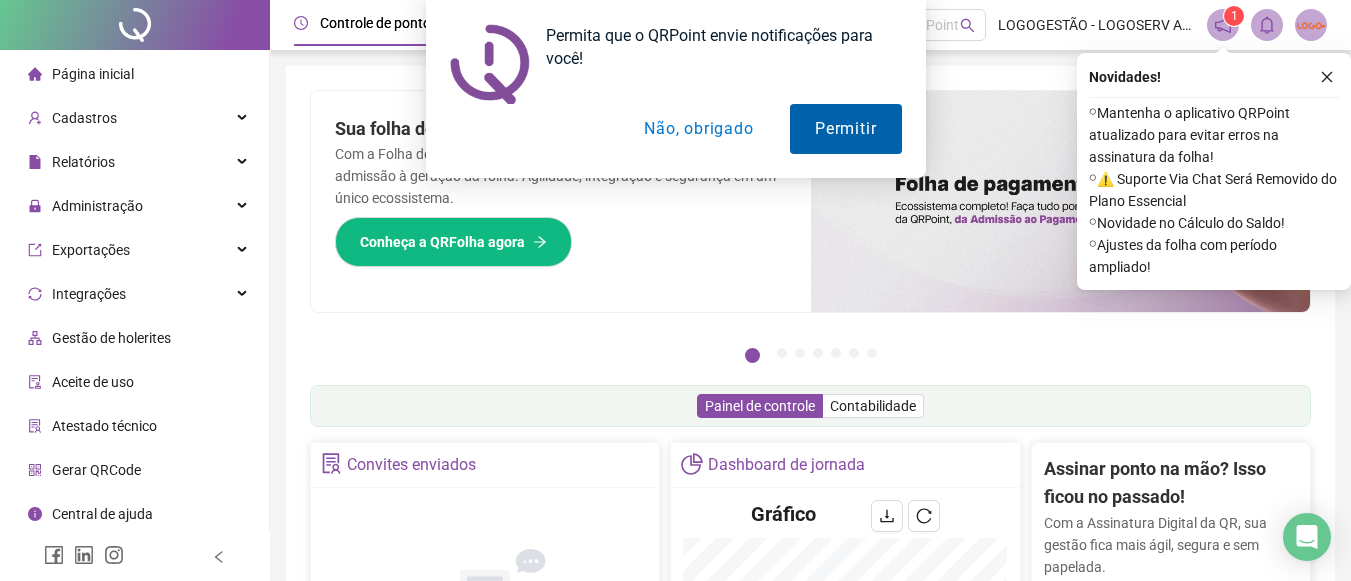 click on "Permitir" at bounding box center [845, 129] 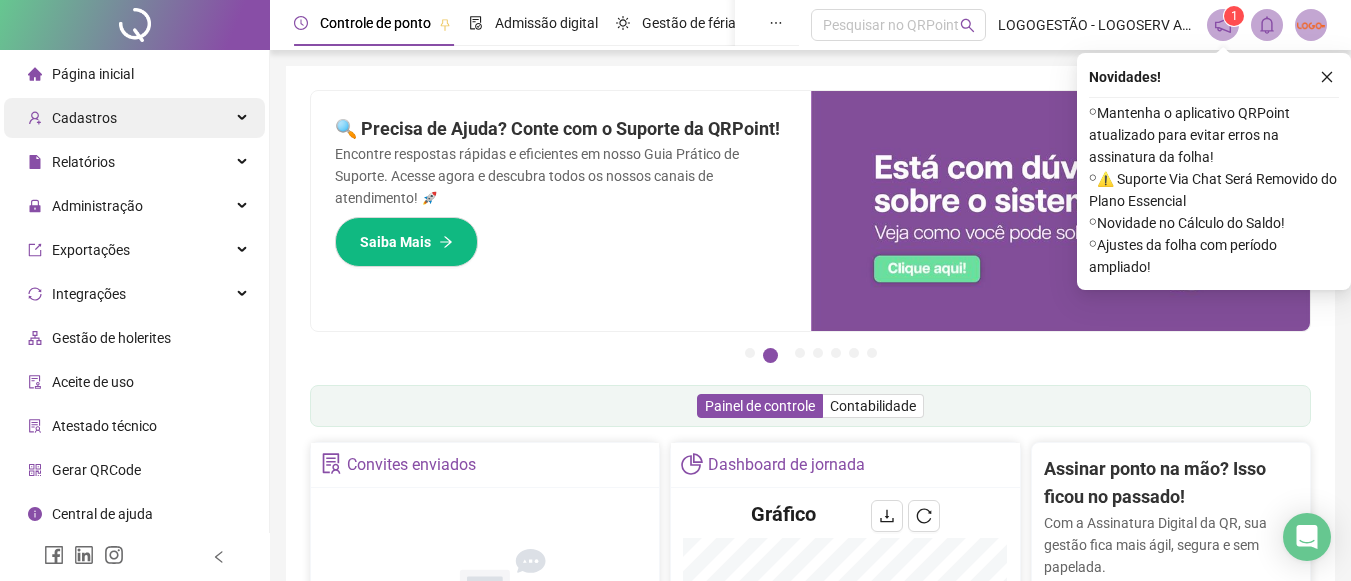 click on "Cadastros" at bounding box center (134, 118) 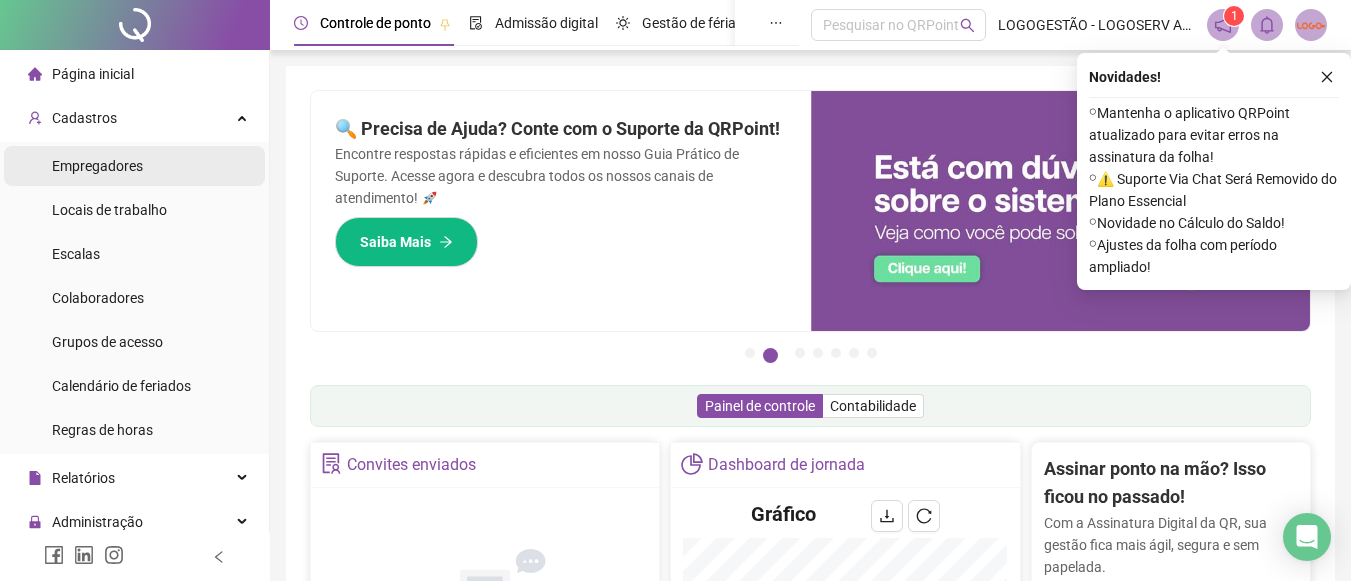 click on "Empregadores" at bounding box center [134, 166] 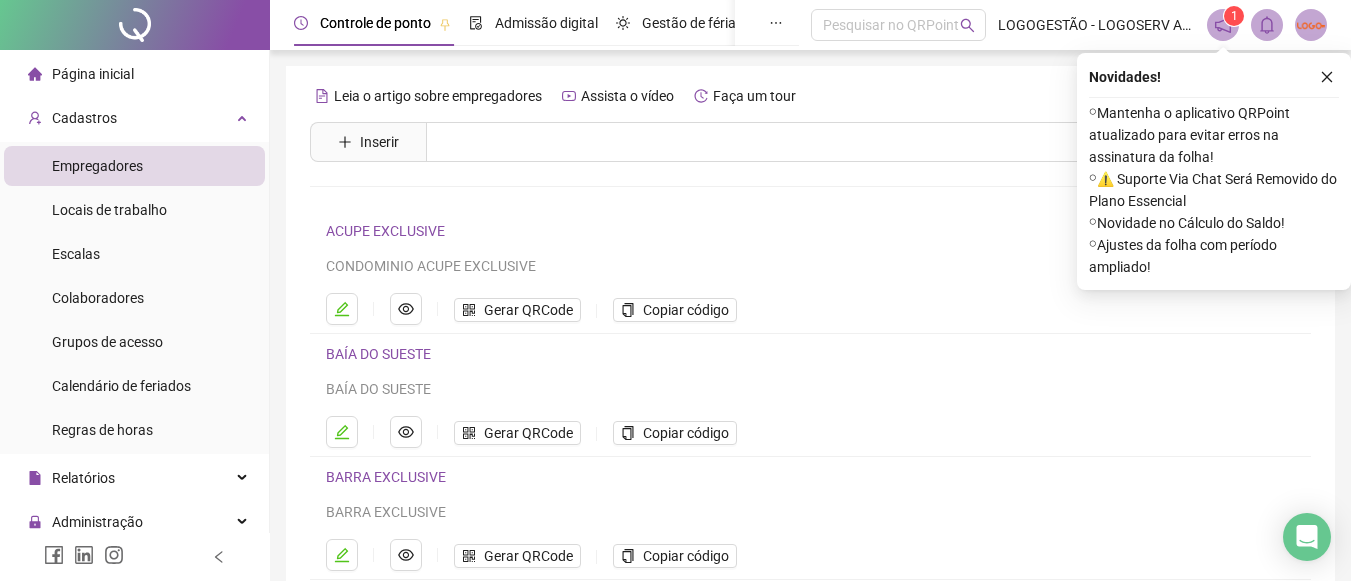 click at bounding box center (135, 557) 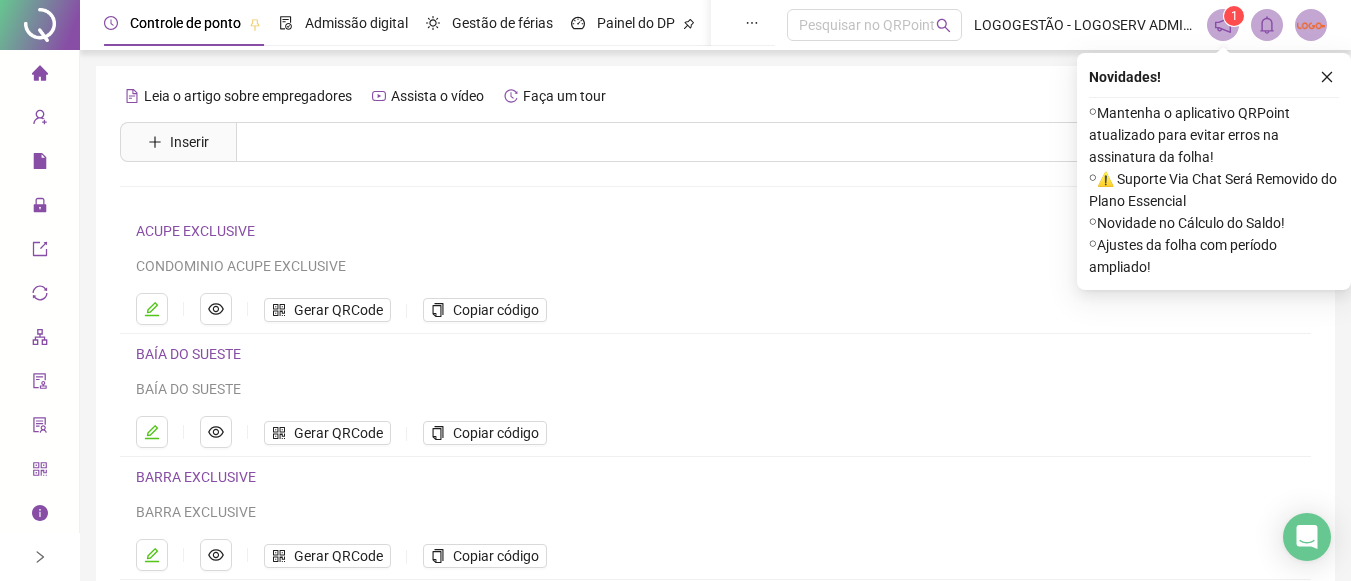 click on "Leia o artigo sobre empregadores Assista o vídeo Faça um tour" at bounding box center (715, 96) 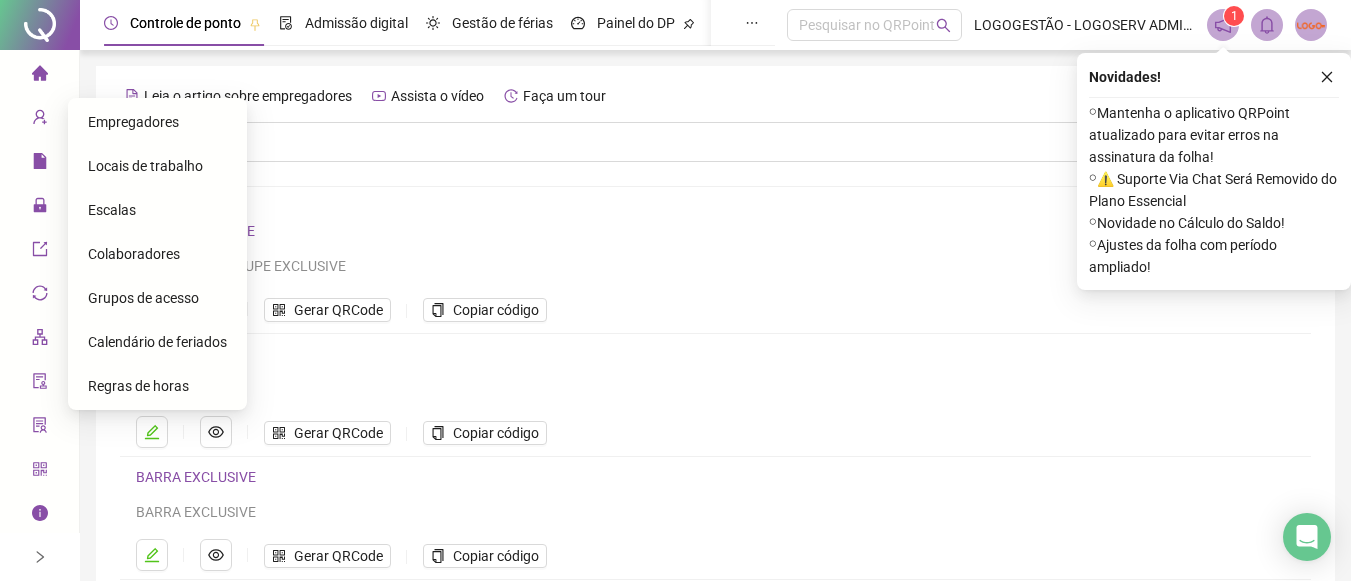 click on "Colaboradores" at bounding box center [134, 254] 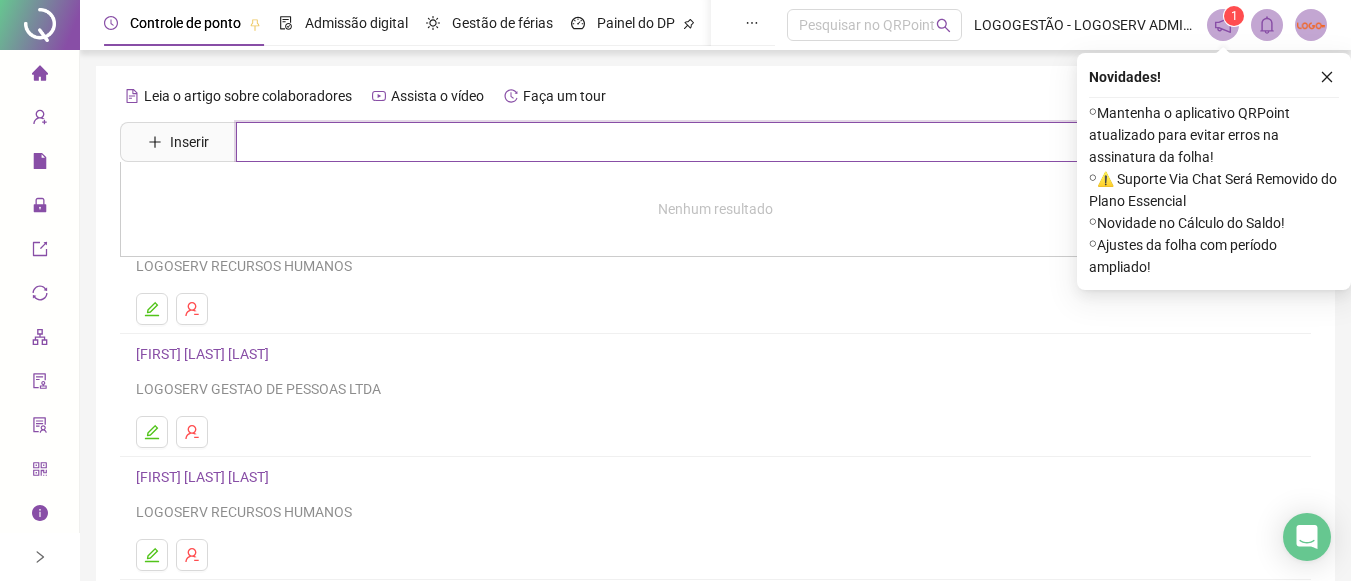 click at bounding box center (730, 142) 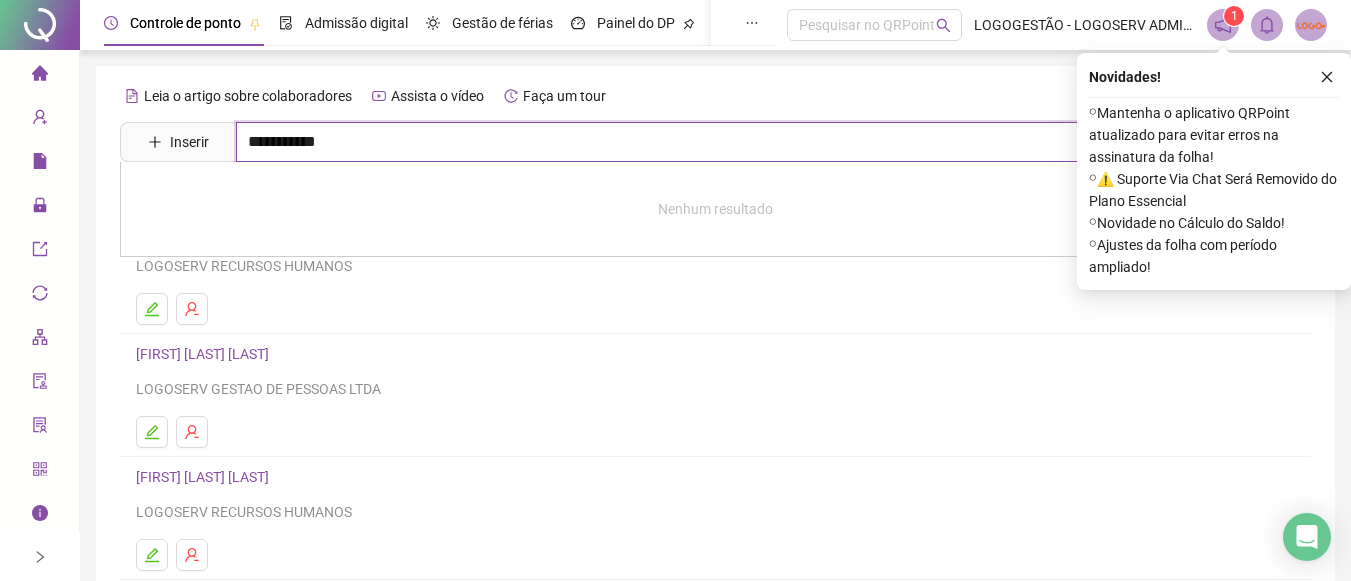 type on "**********" 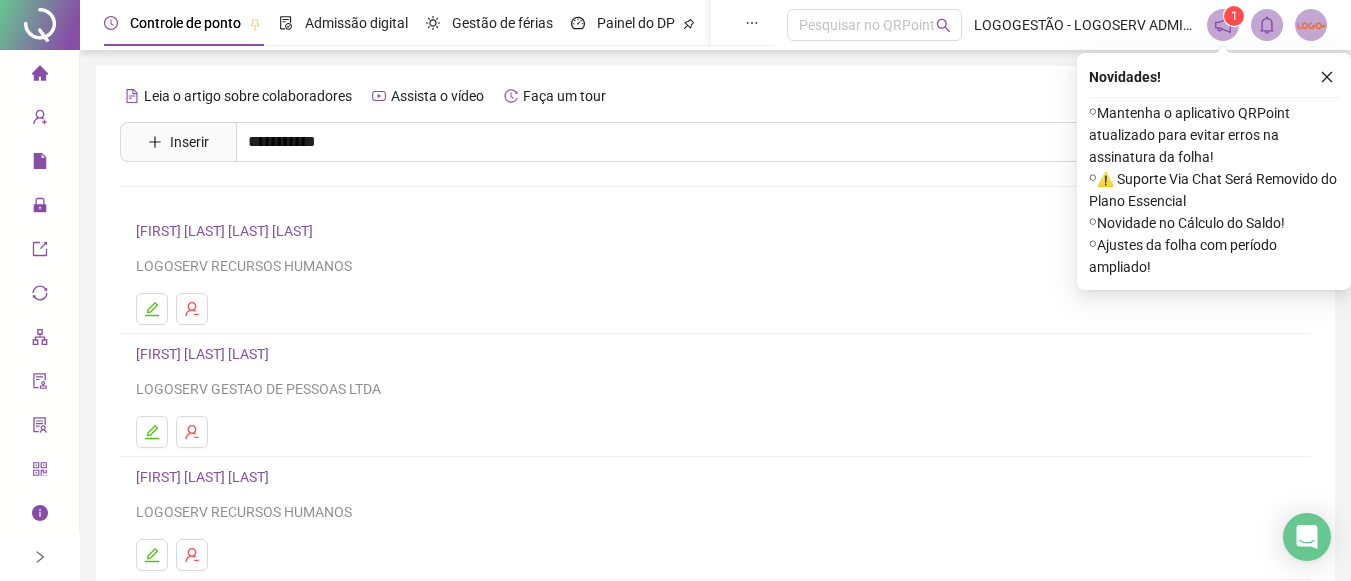 click on "VERONICA FERREIRA RIBEIRO" at bounding box center [223, 244] 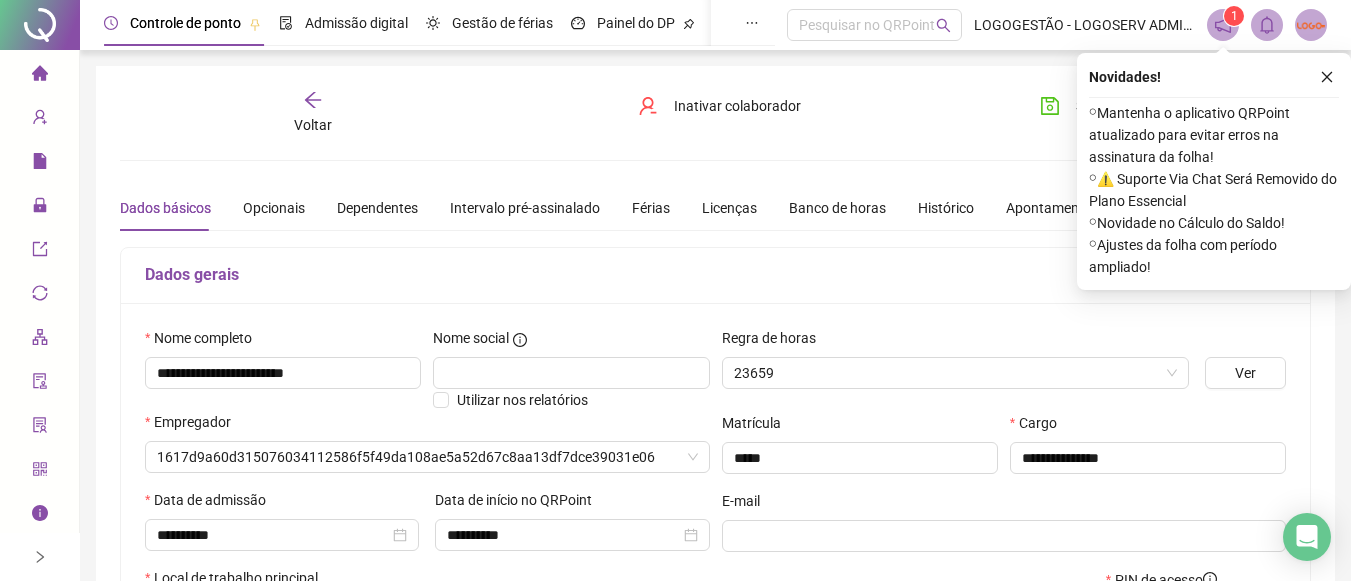 type on "**********" 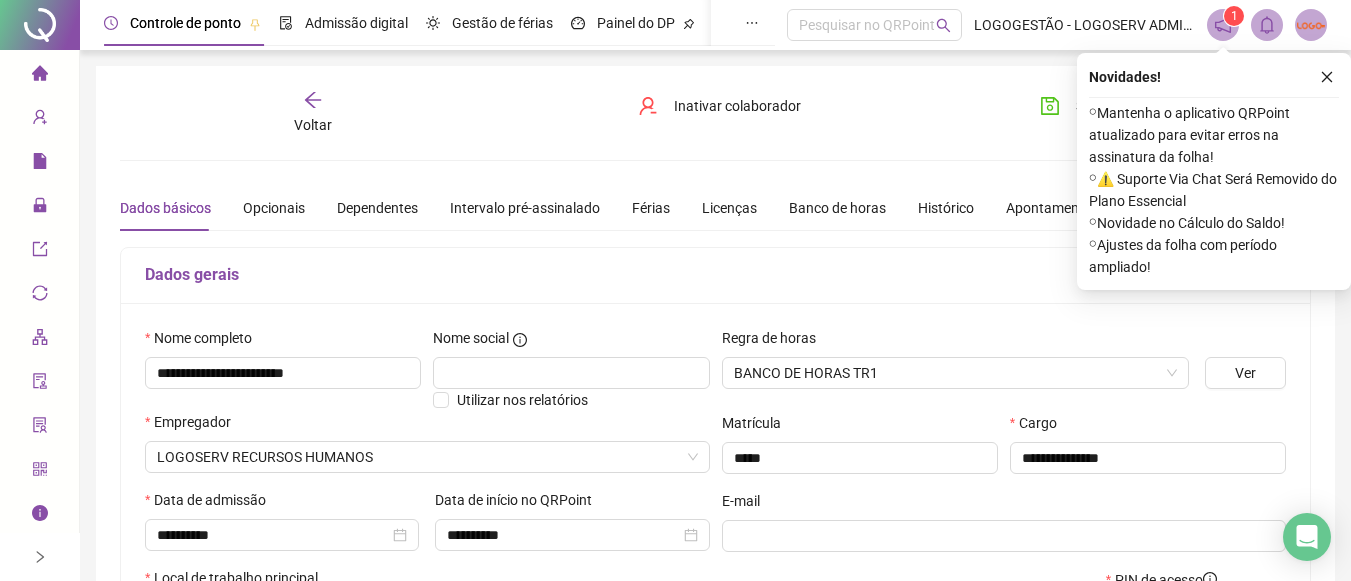 click 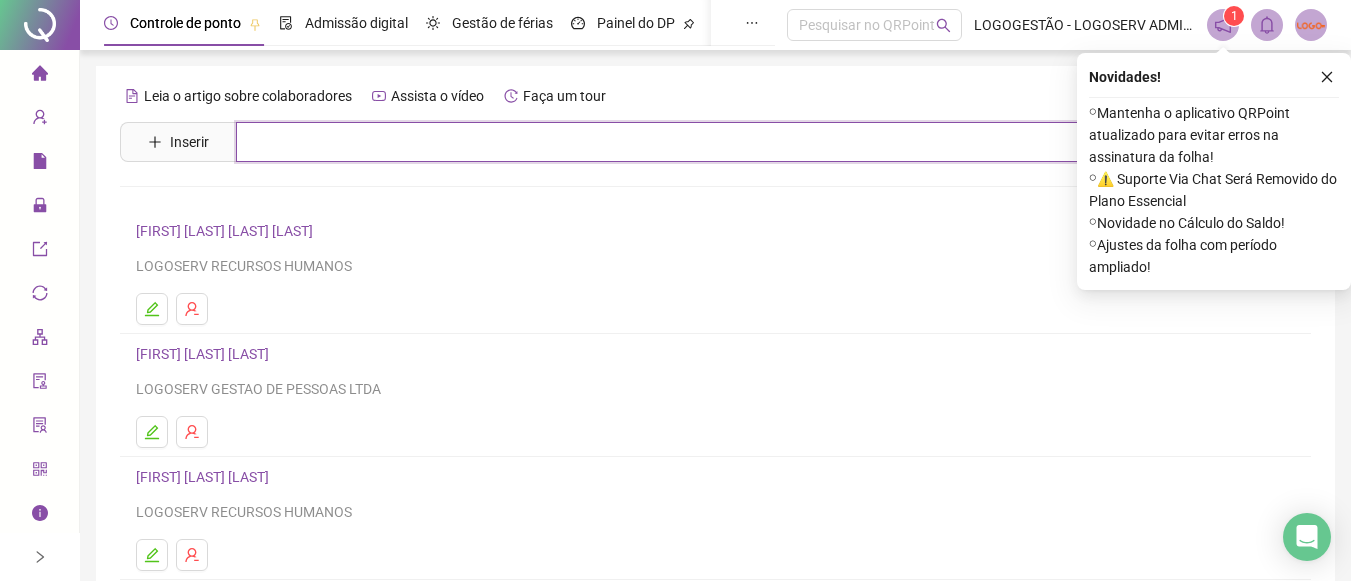 click at bounding box center [730, 142] 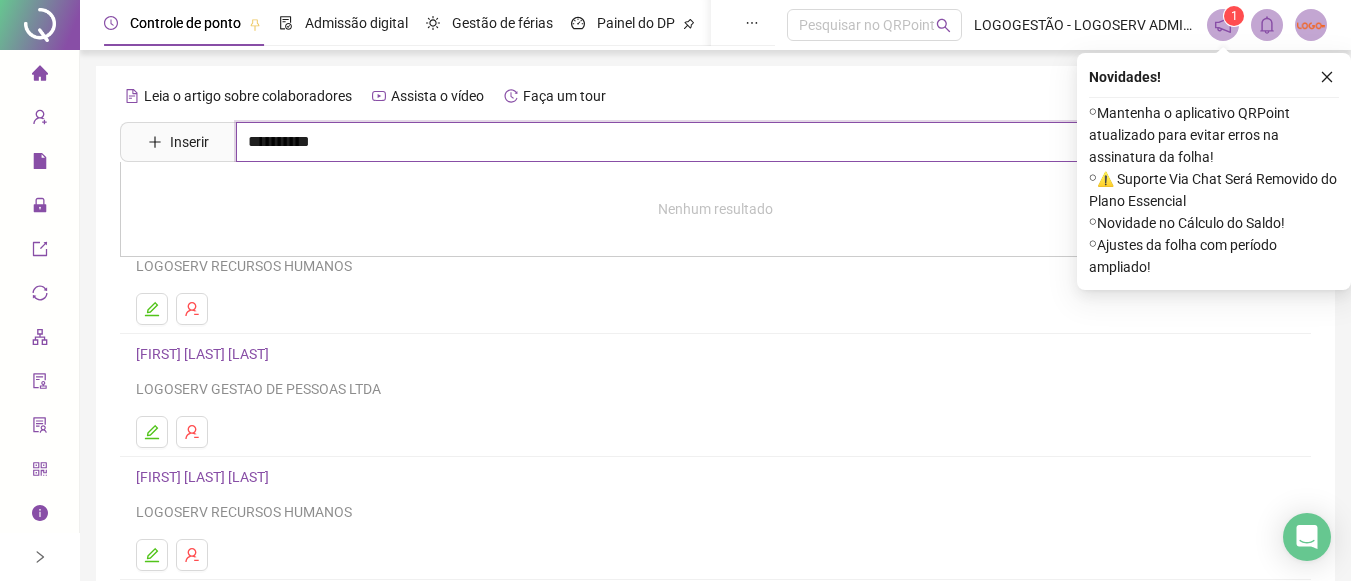 type on "**********" 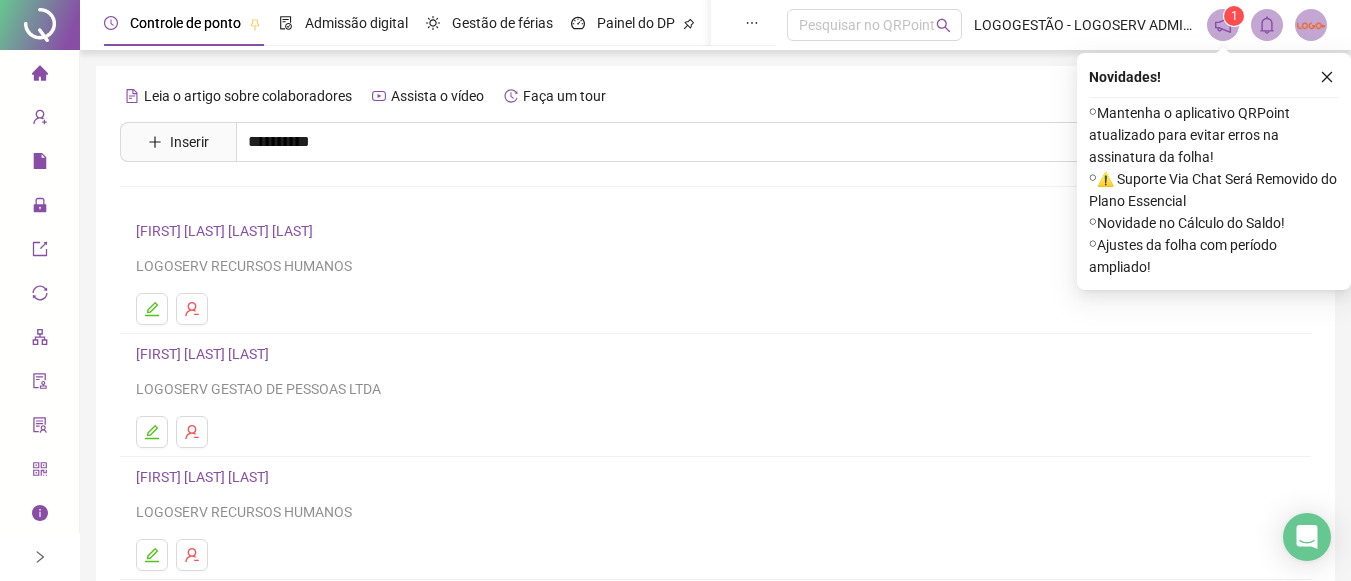 click on "VERÔNICA FERREIRA DE SOUZA" at bounding box center (254, 201) 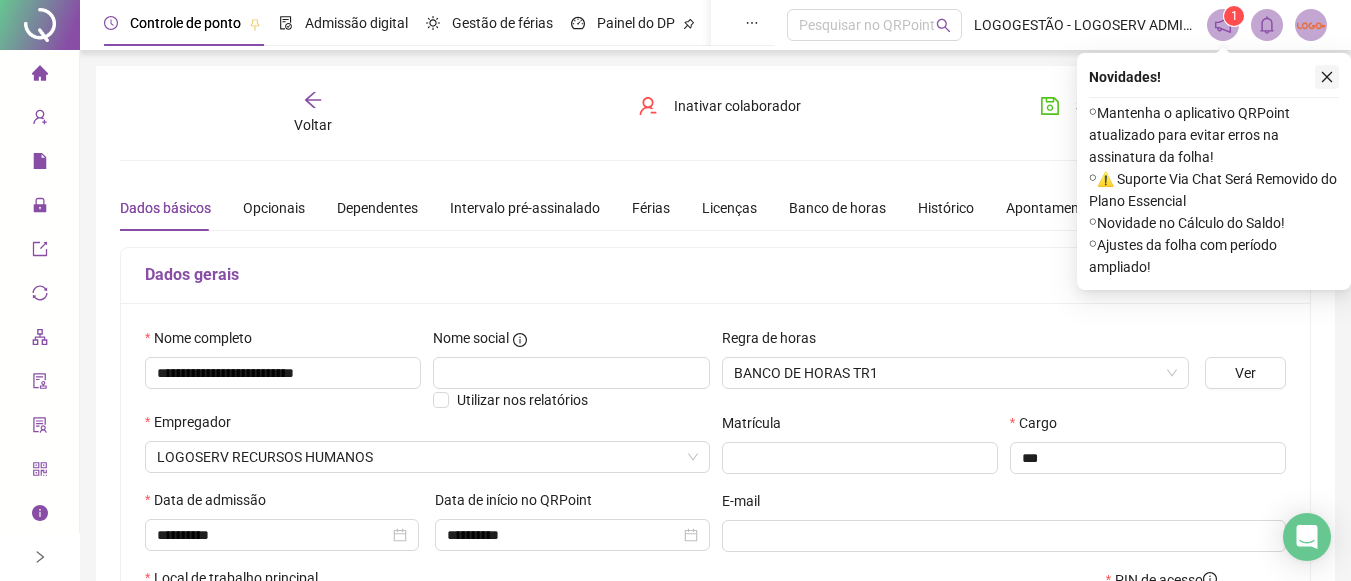 click 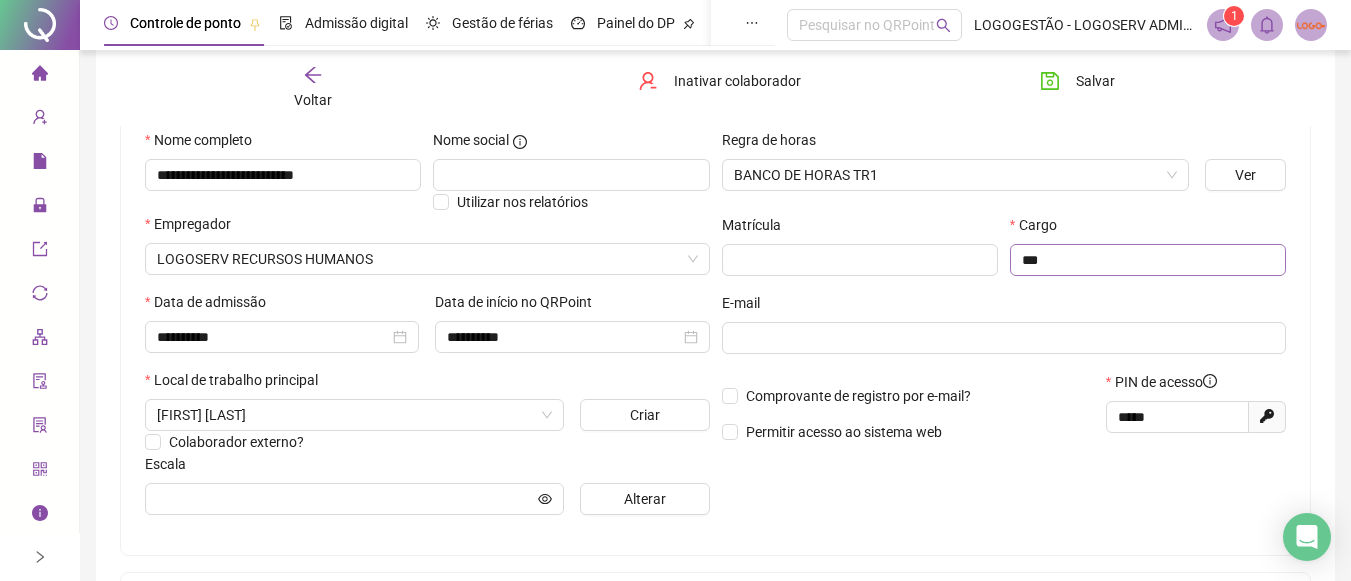 scroll, scrollTop: 200, scrollLeft: 0, axis: vertical 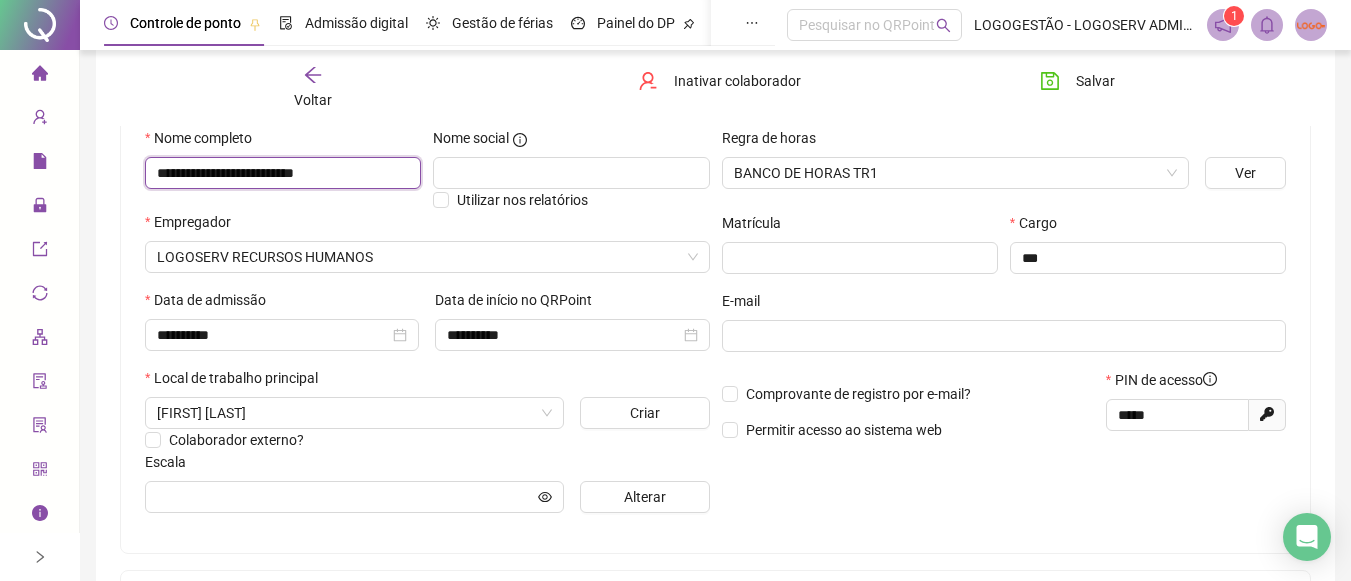 drag, startPoint x: 153, startPoint y: 174, endPoint x: 386, endPoint y: 192, distance: 233.69424 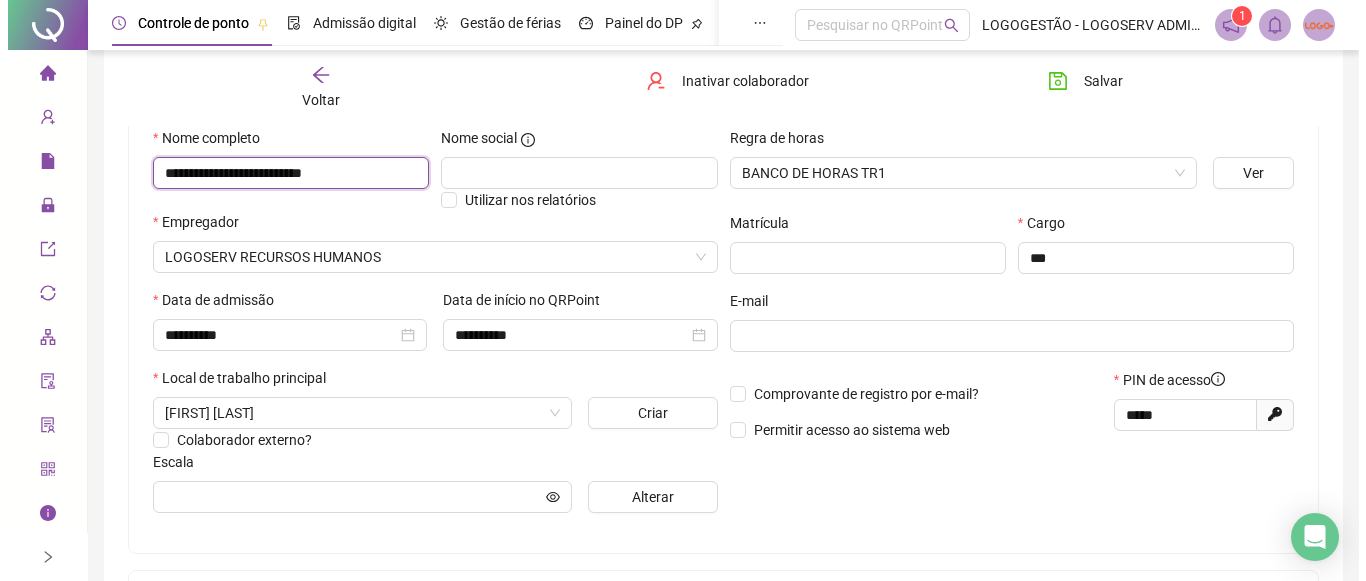 scroll, scrollTop: 0, scrollLeft: 0, axis: both 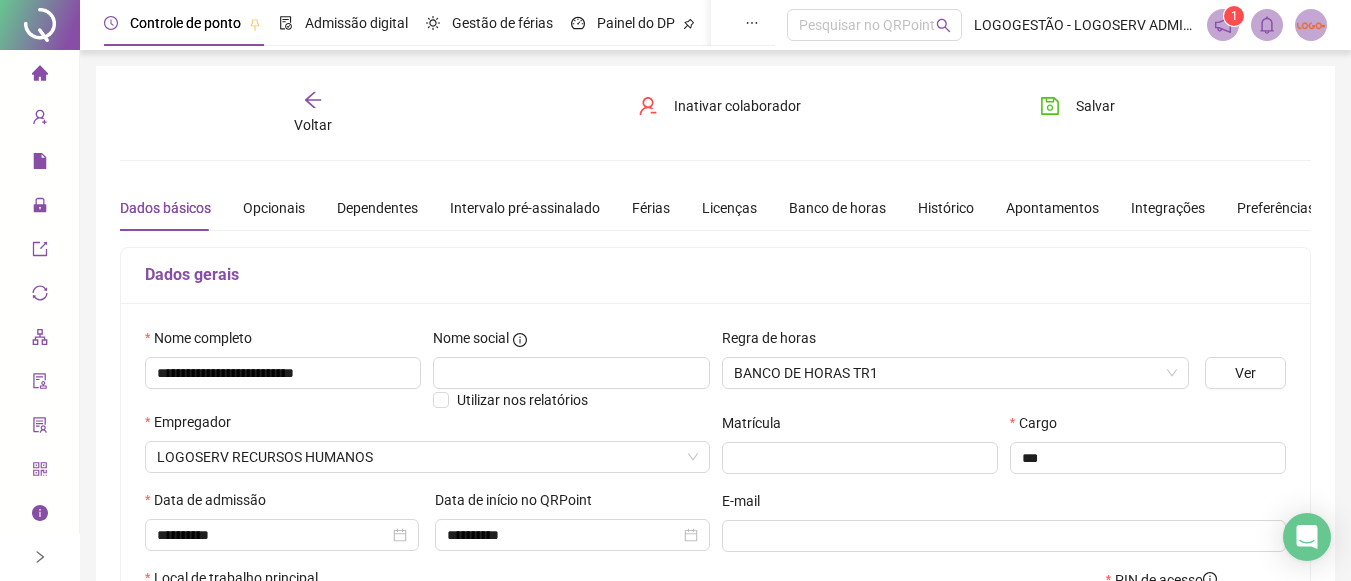 click on "Voltar" at bounding box center [313, 125] 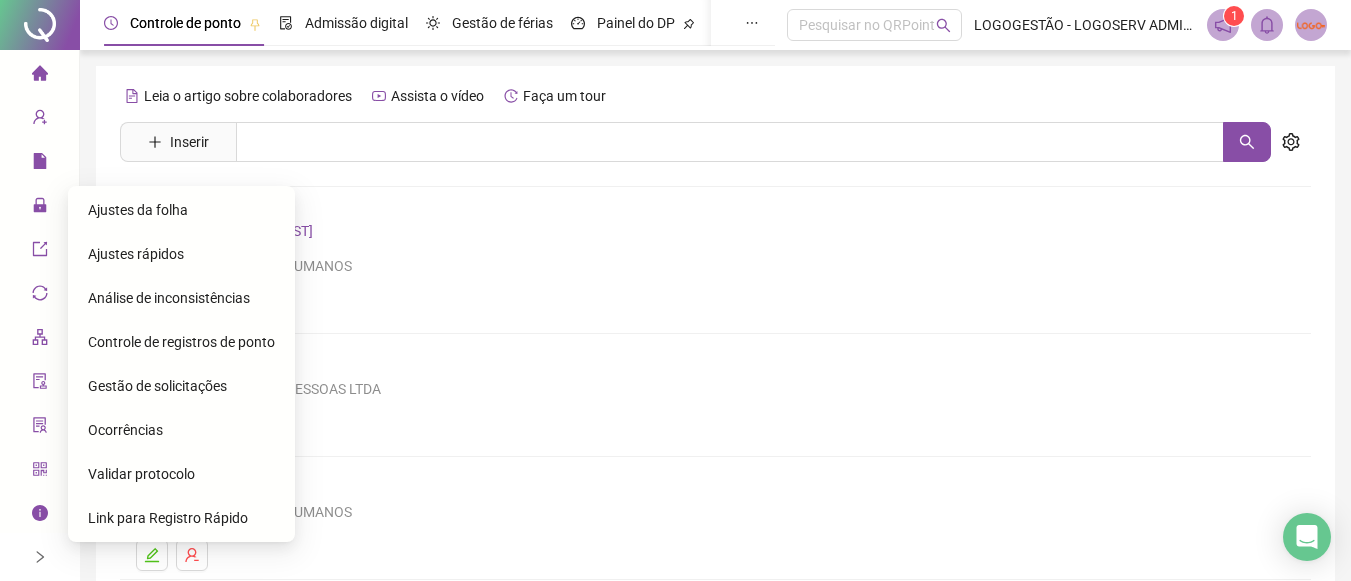 click on "Ajustes da folha" at bounding box center (138, 210) 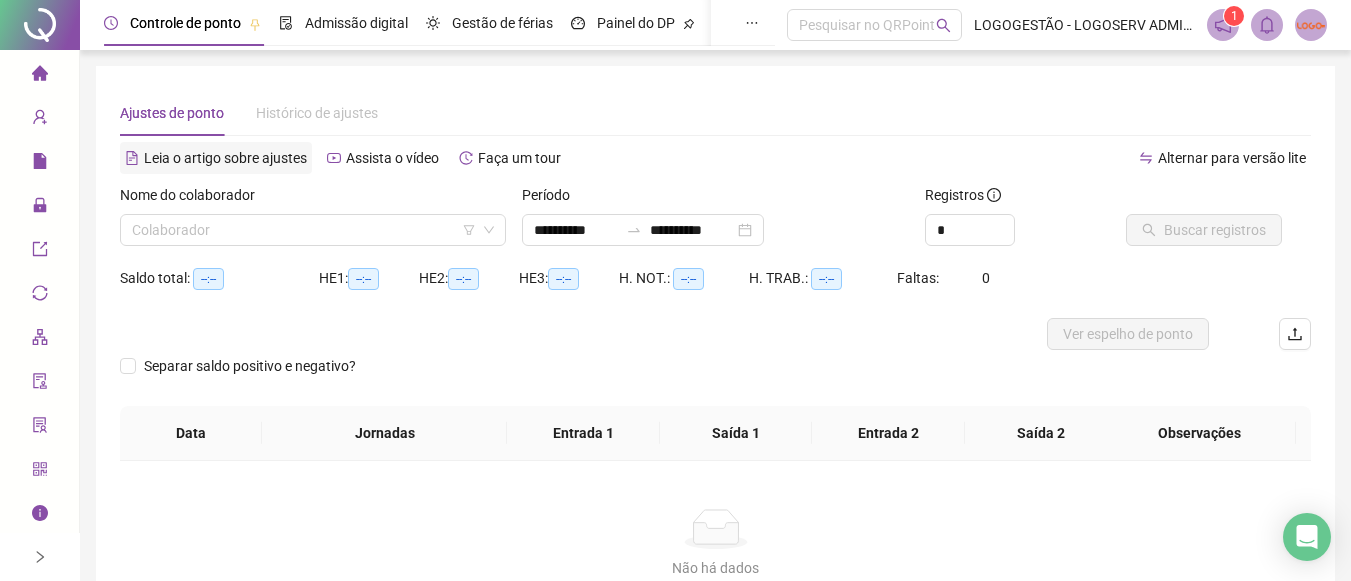 type on "**********" 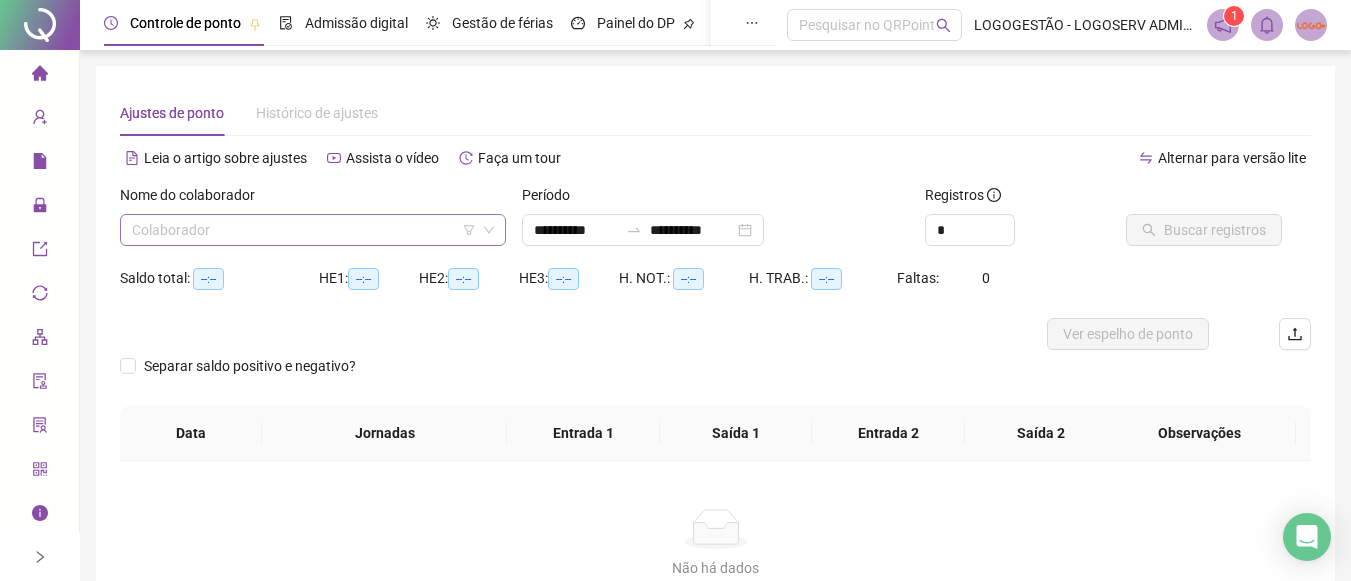 click at bounding box center (304, 230) 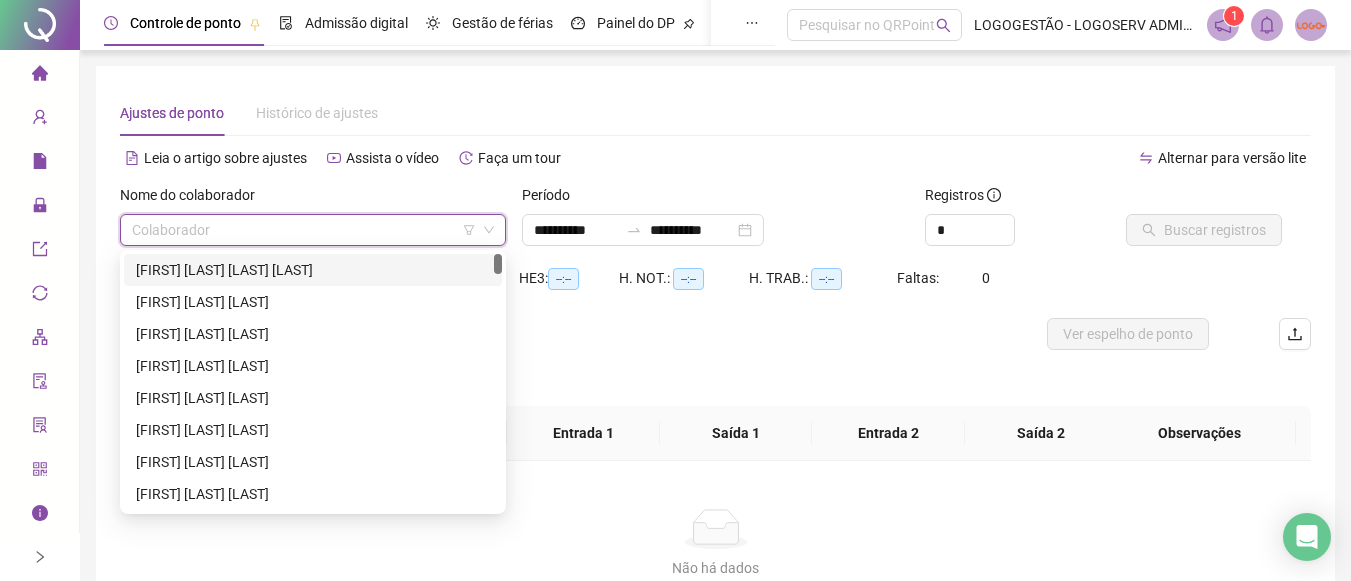 paste on "**********" 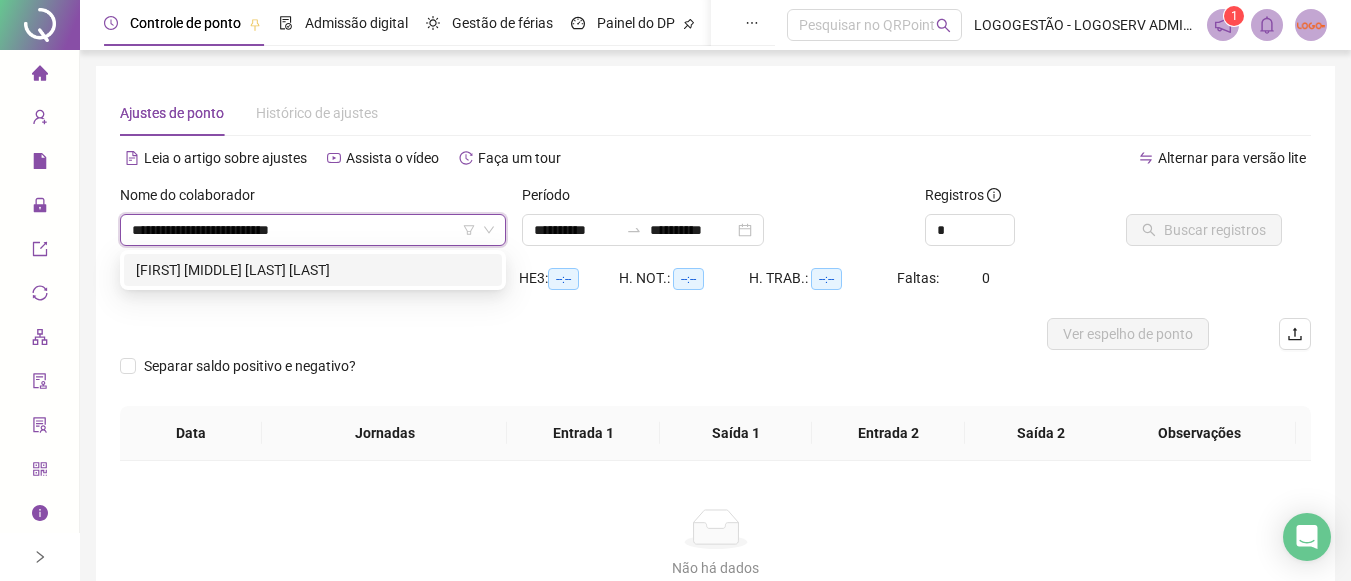 click on "VERÔNICA FERREIRA DE SOUZA" at bounding box center [313, 270] 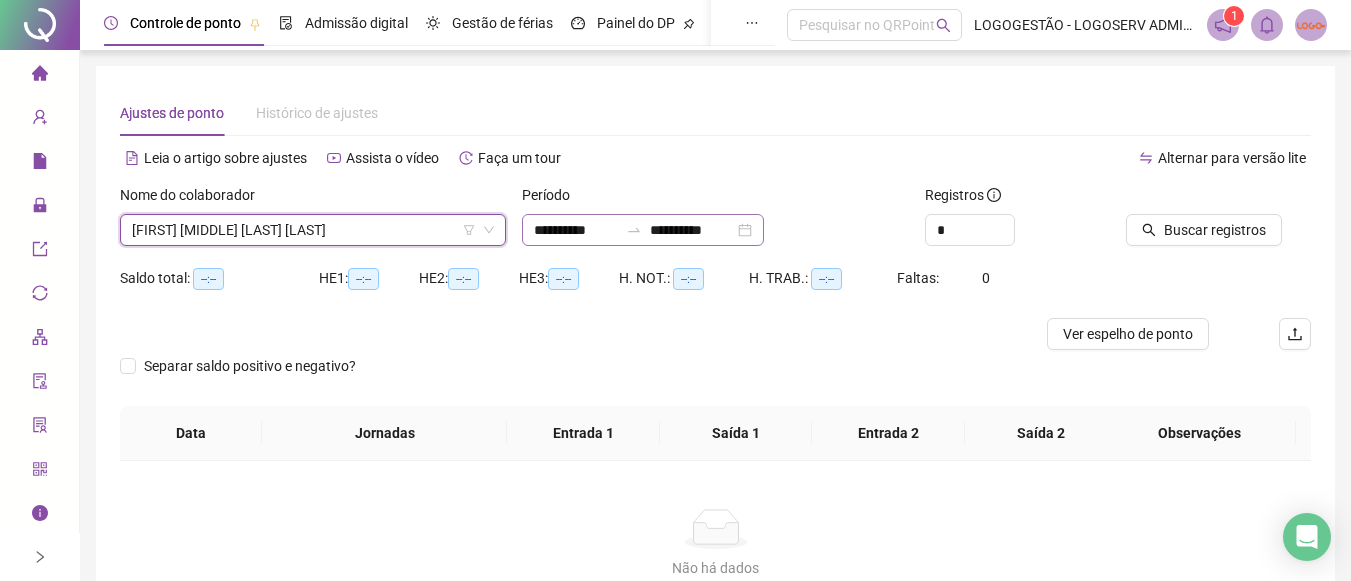 click at bounding box center (634, 230) 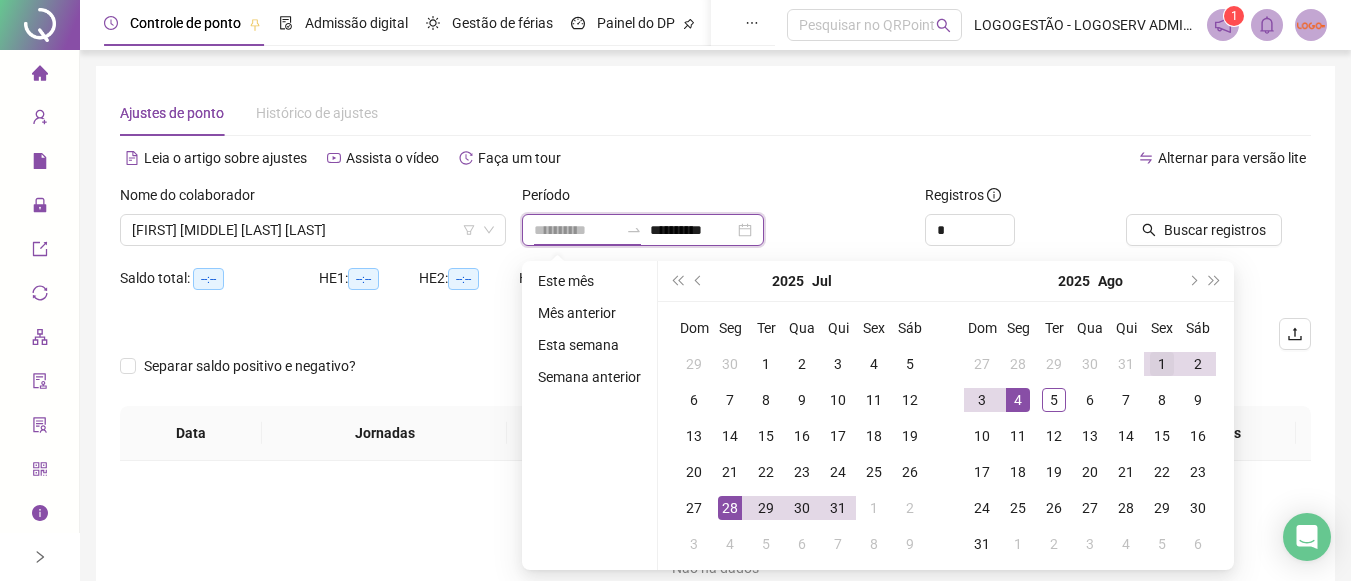 type on "**********" 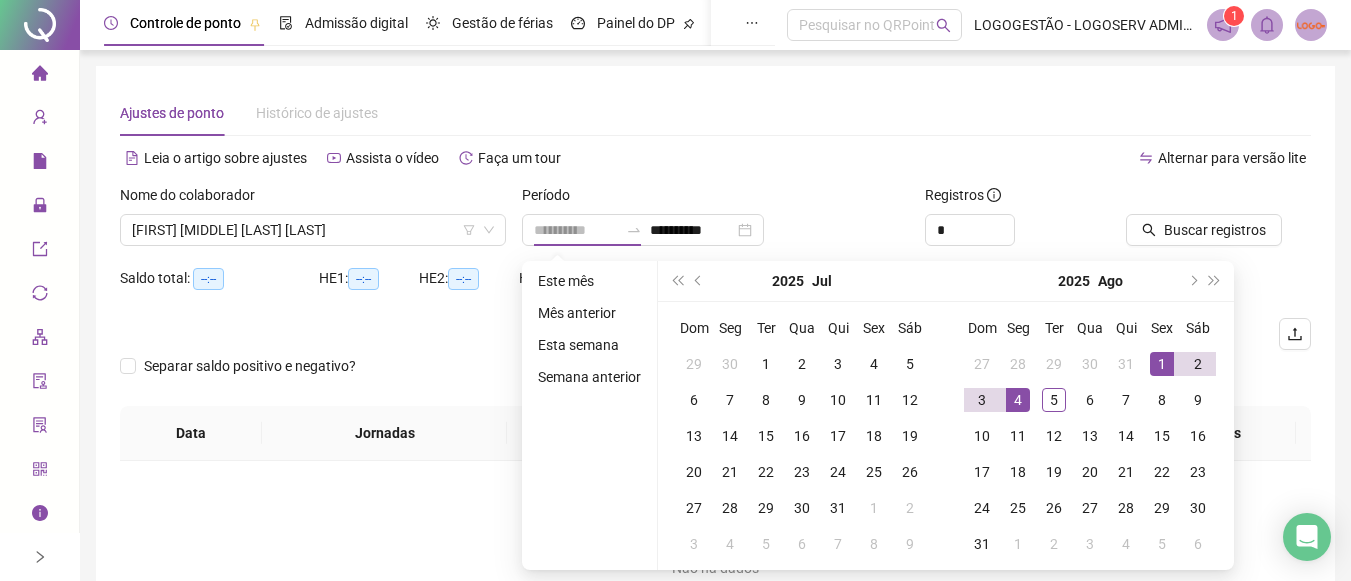 click on "1" at bounding box center (1162, 364) 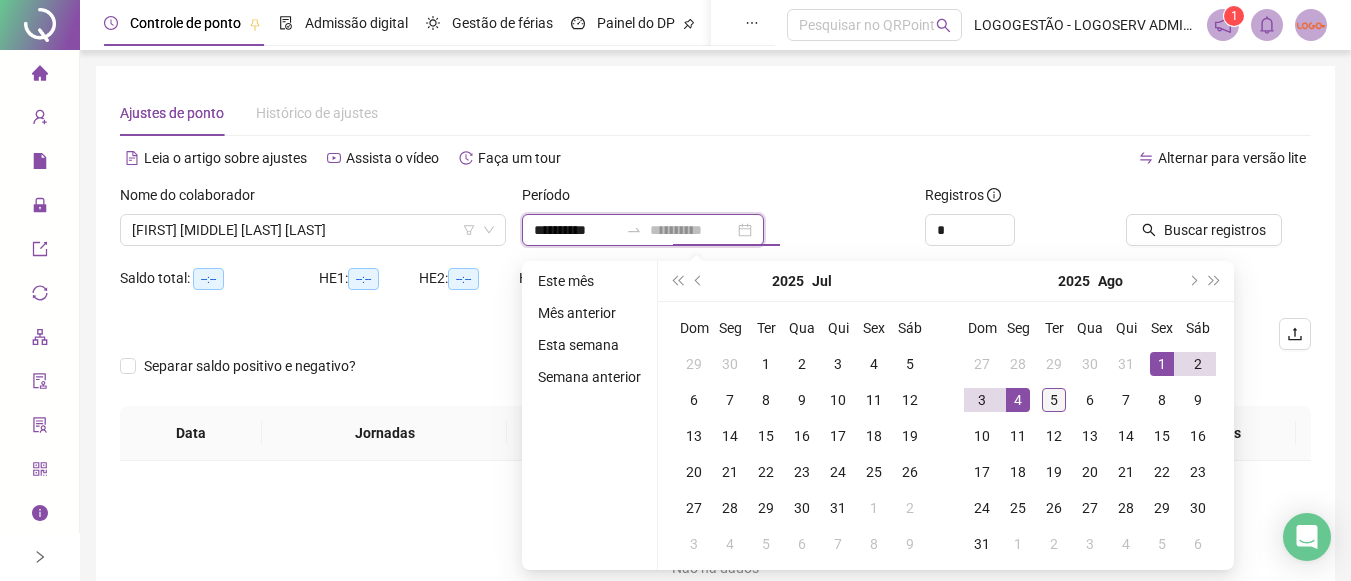 type on "**********" 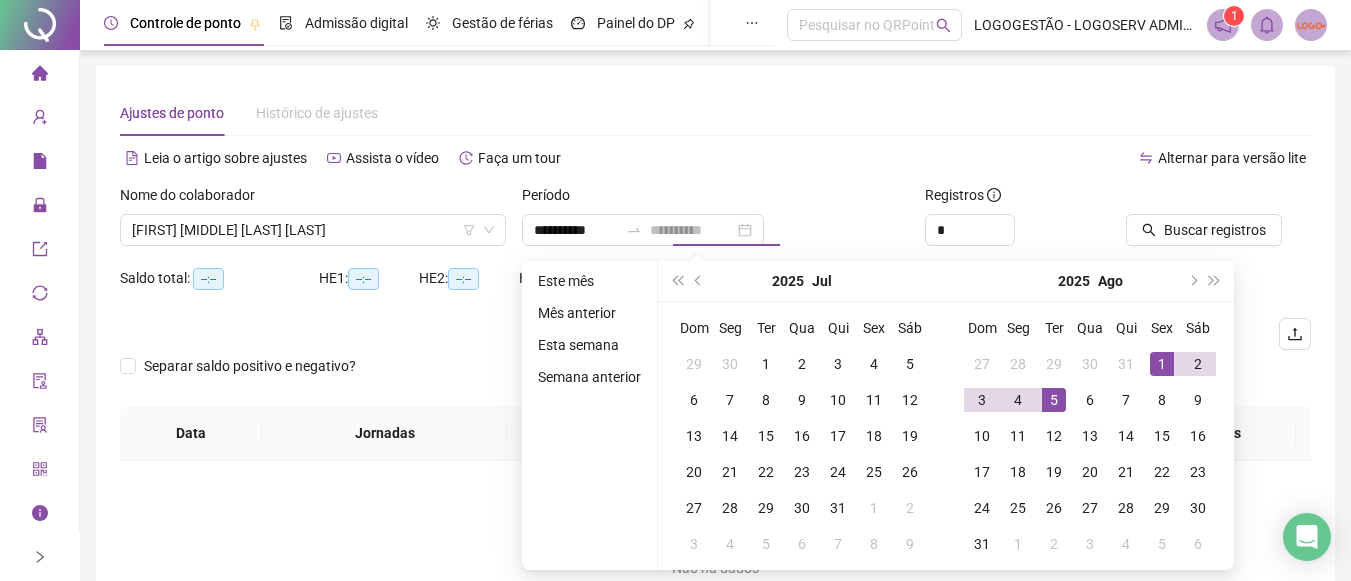 click on "5" at bounding box center [1054, 400] 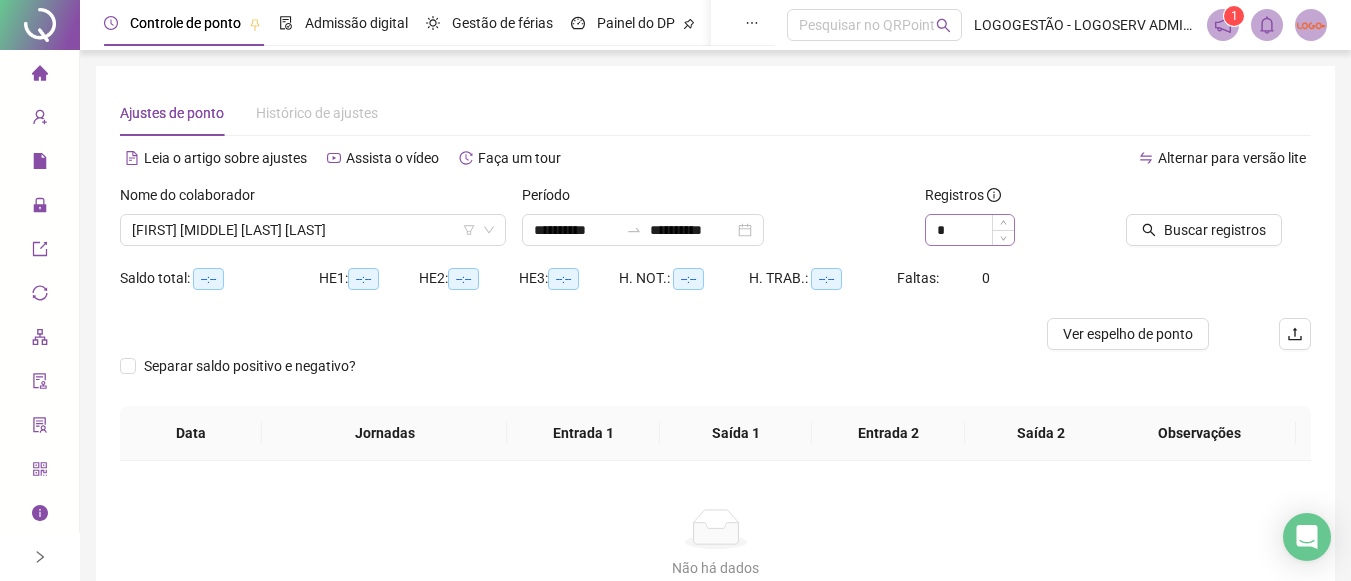 click on "*" at bounding box center [970, 230] 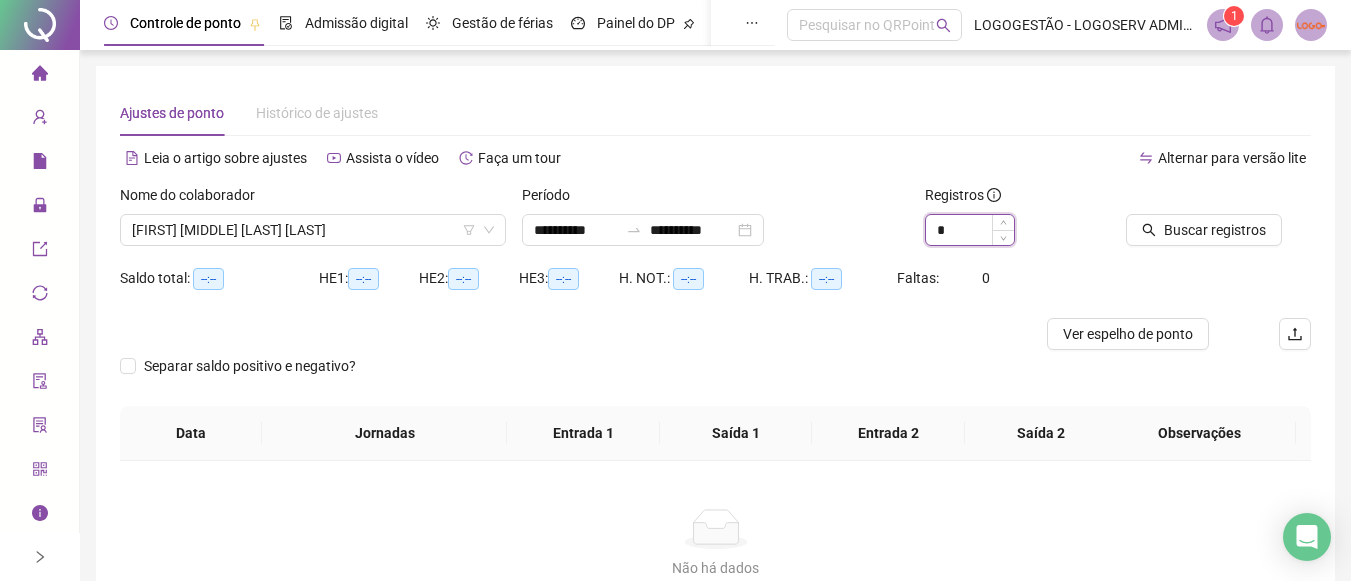 click on "*" at bounding box center (970, 230) 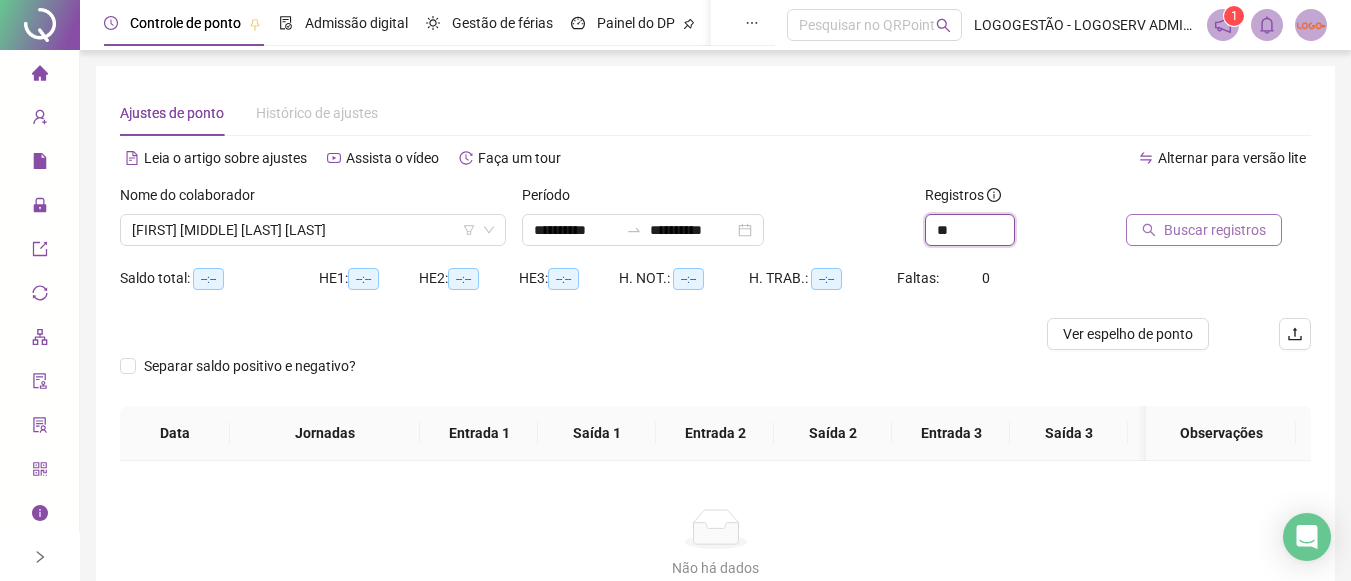 type on "**" 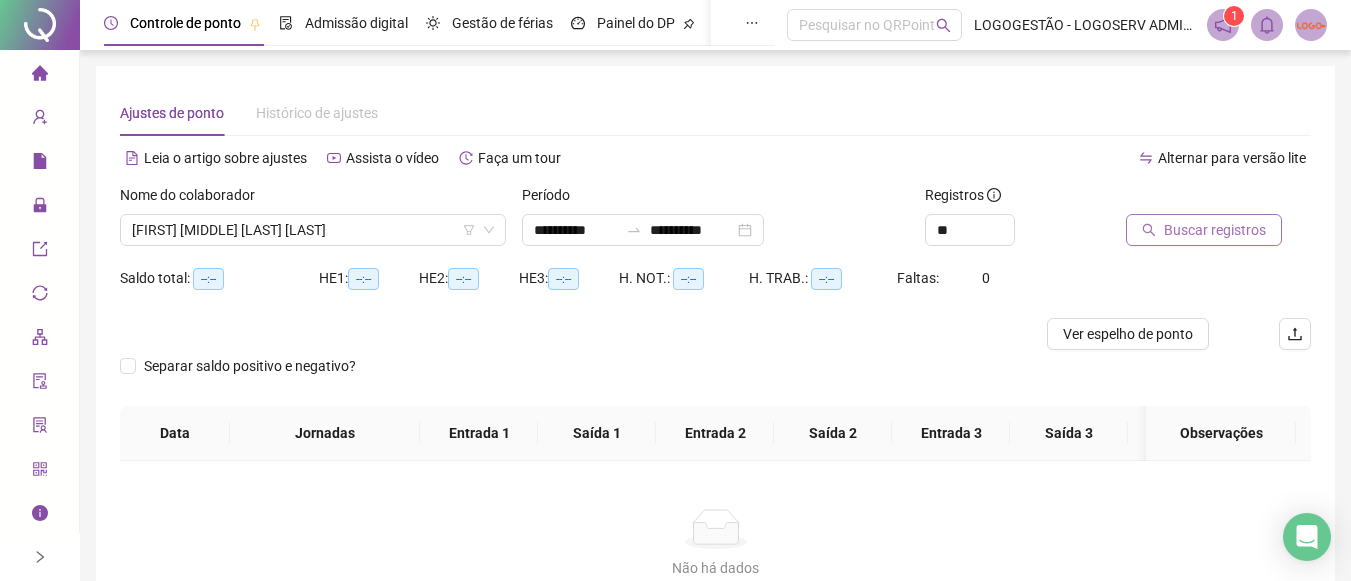 click on "Buscar registros" at bounding box center [1204, 230] 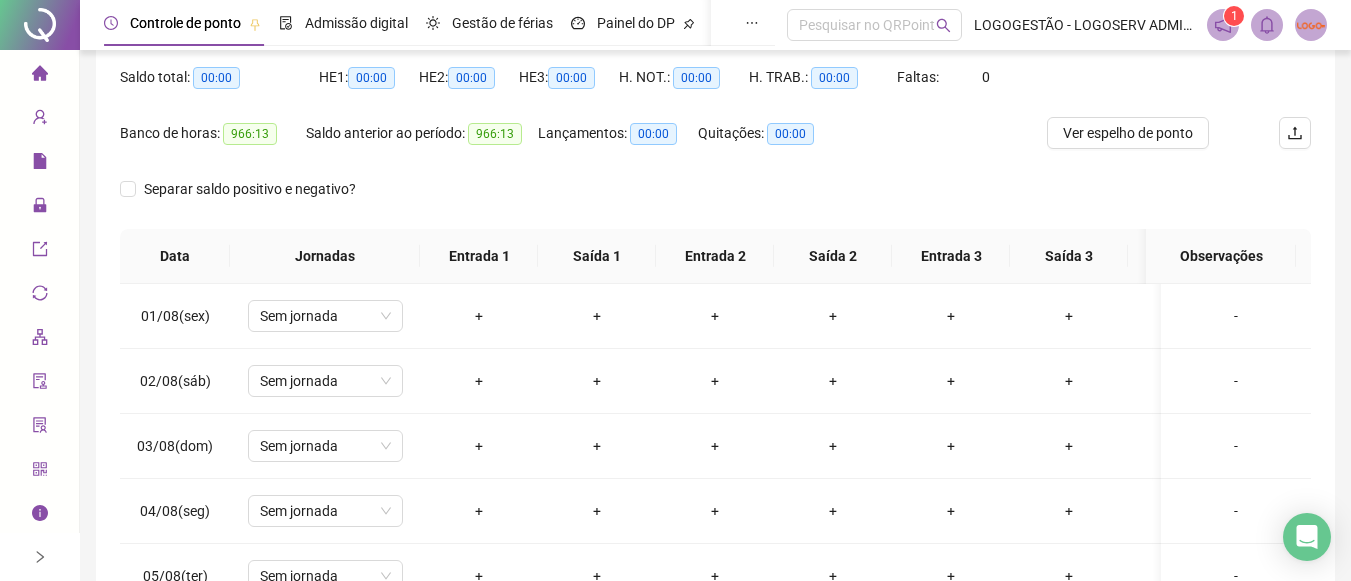 scroll, scrollTop: 0, scrollLeft: 0, axis: both 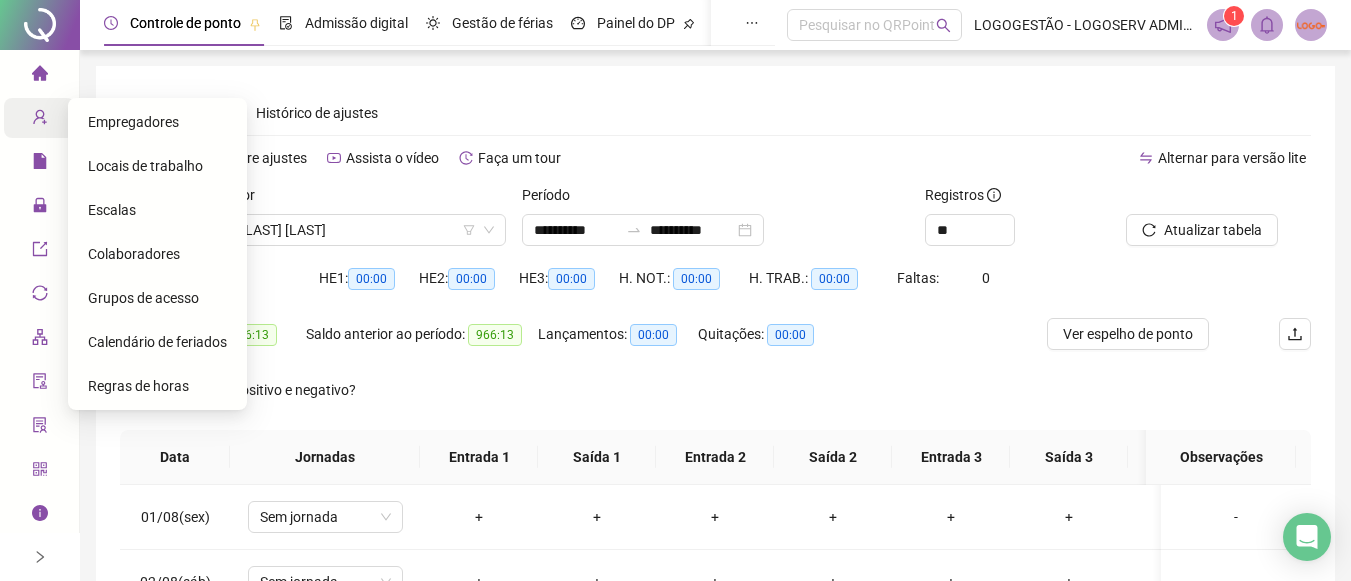 click 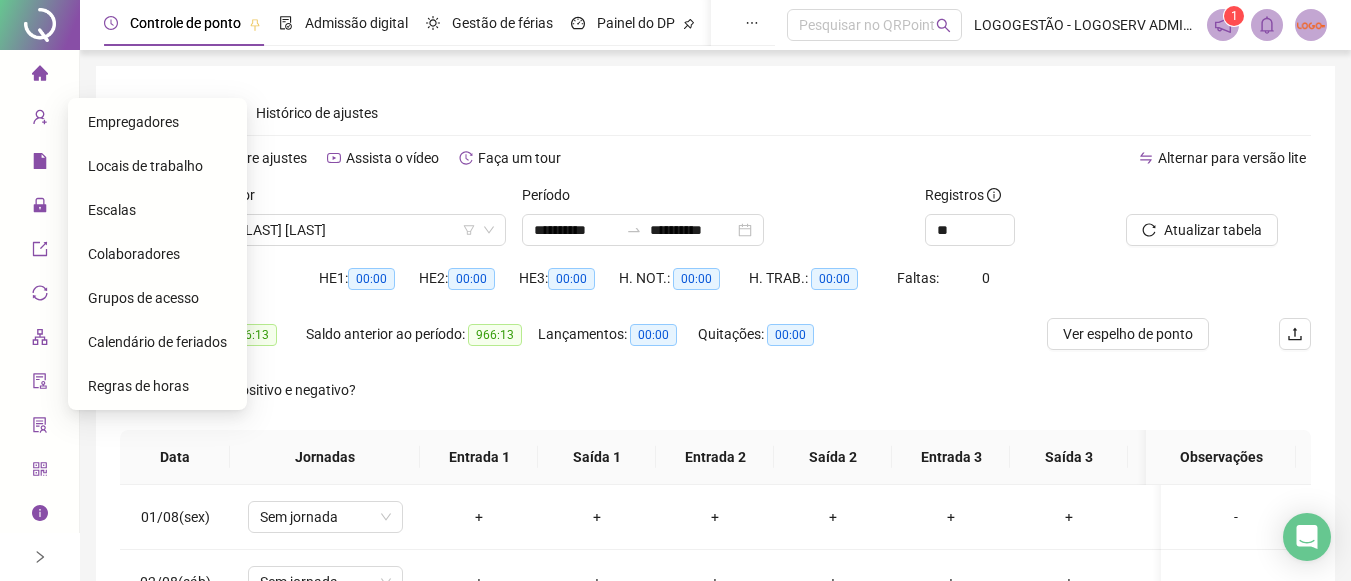 click on "Colaboradores" at bounding box center (134, 254) 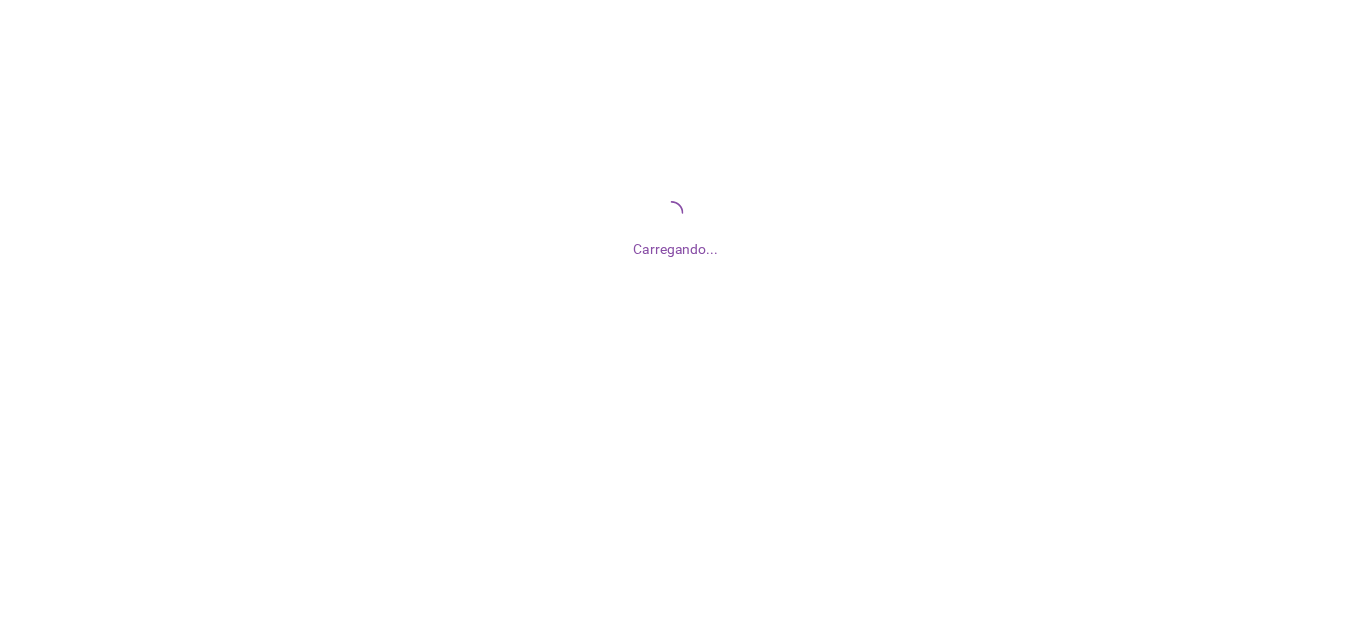 scroll, scrollTop: 0, scrollLeft: 0, axis: both 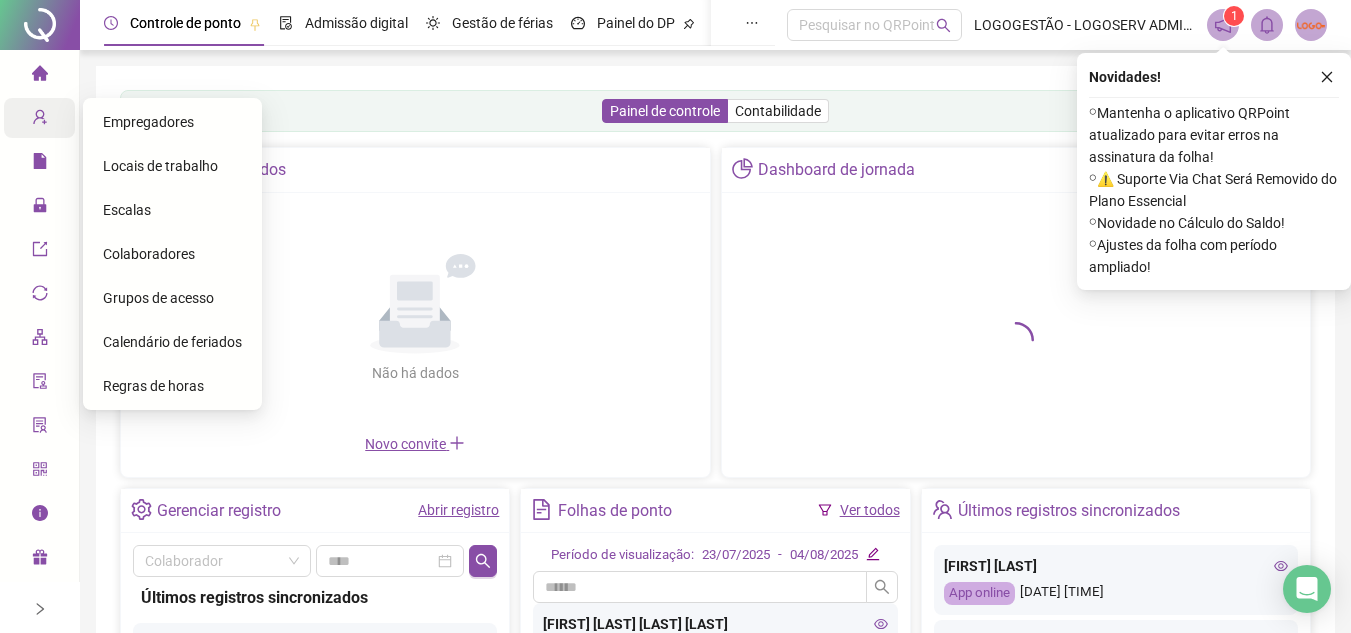 click on "Colaboradores" at bounding box center [172, 254] 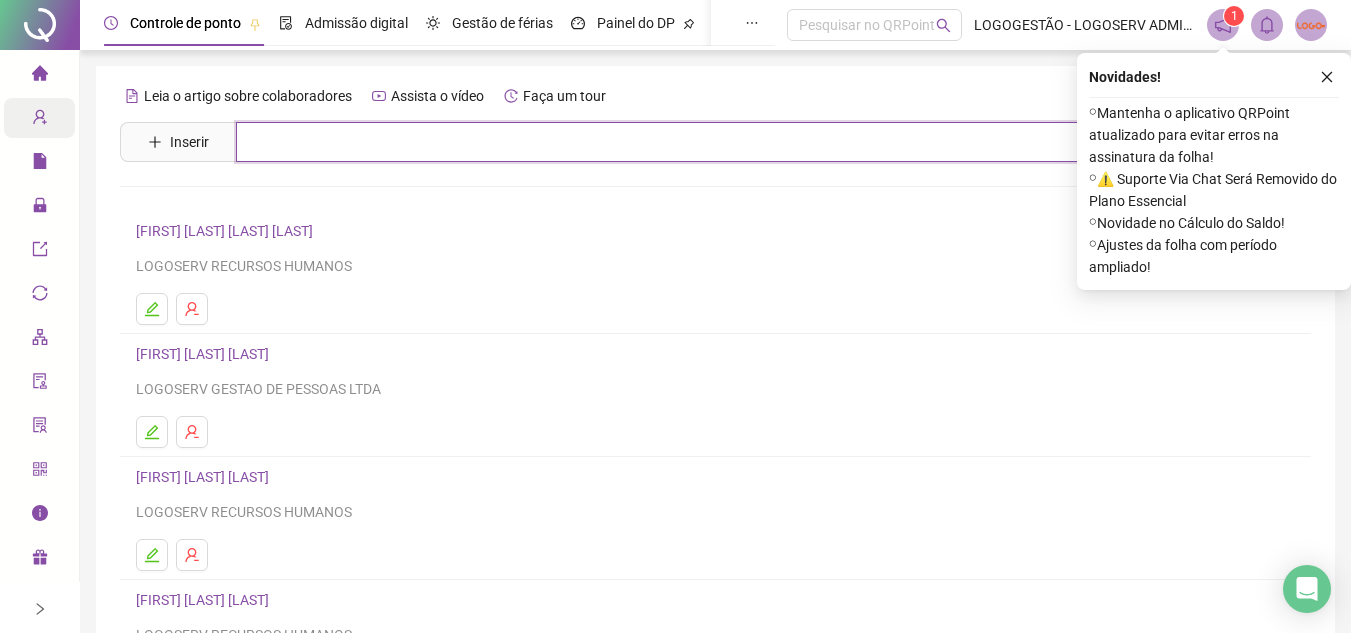 click at bounding box center (730, 142) 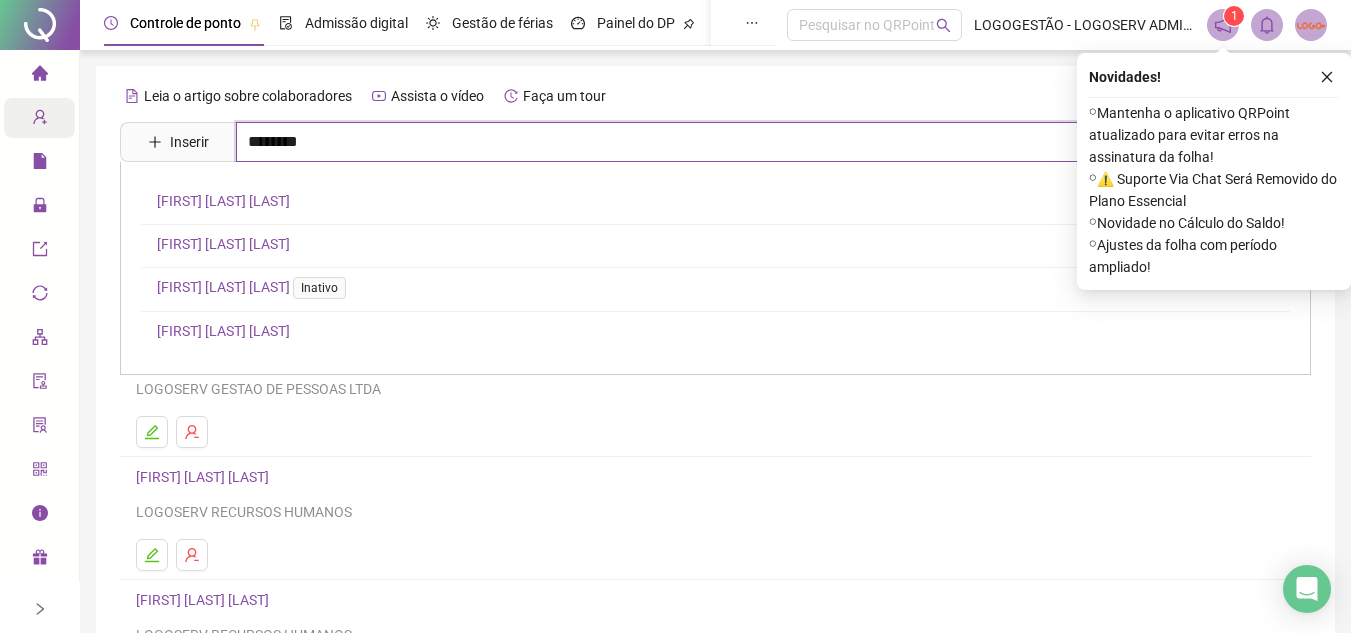 type on "********" 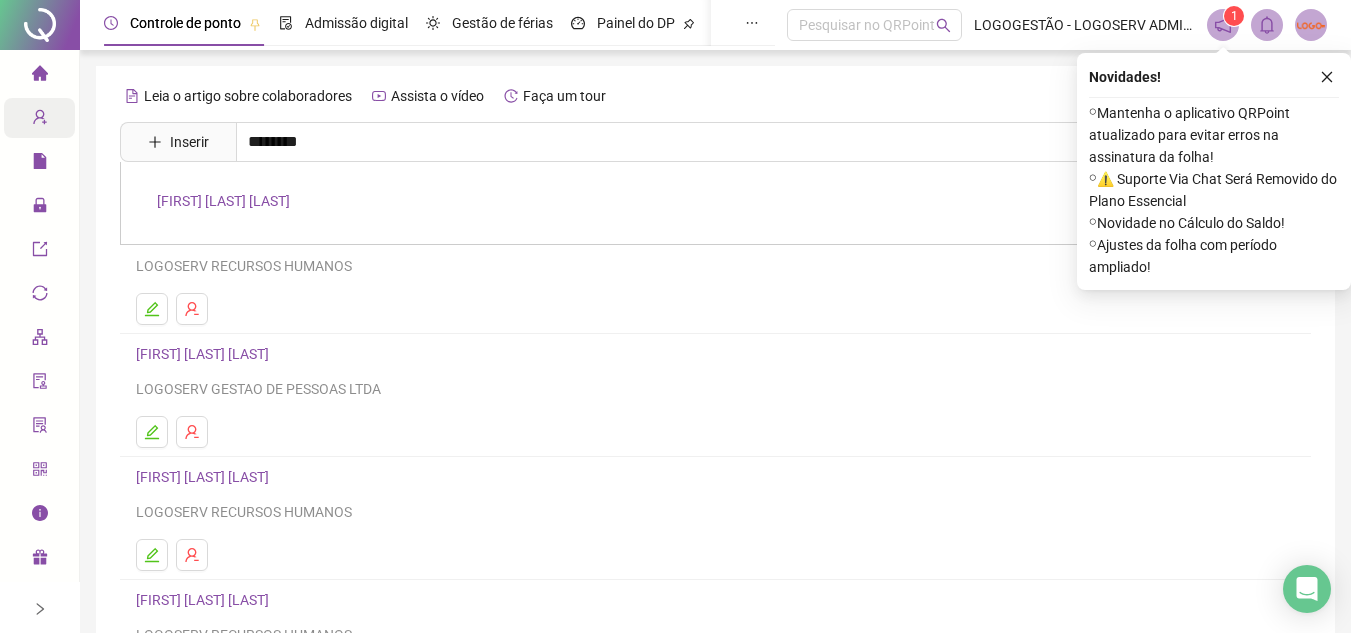 click on "[FIRST] [LAST] [LAST]" at bounding box center (223, 201) 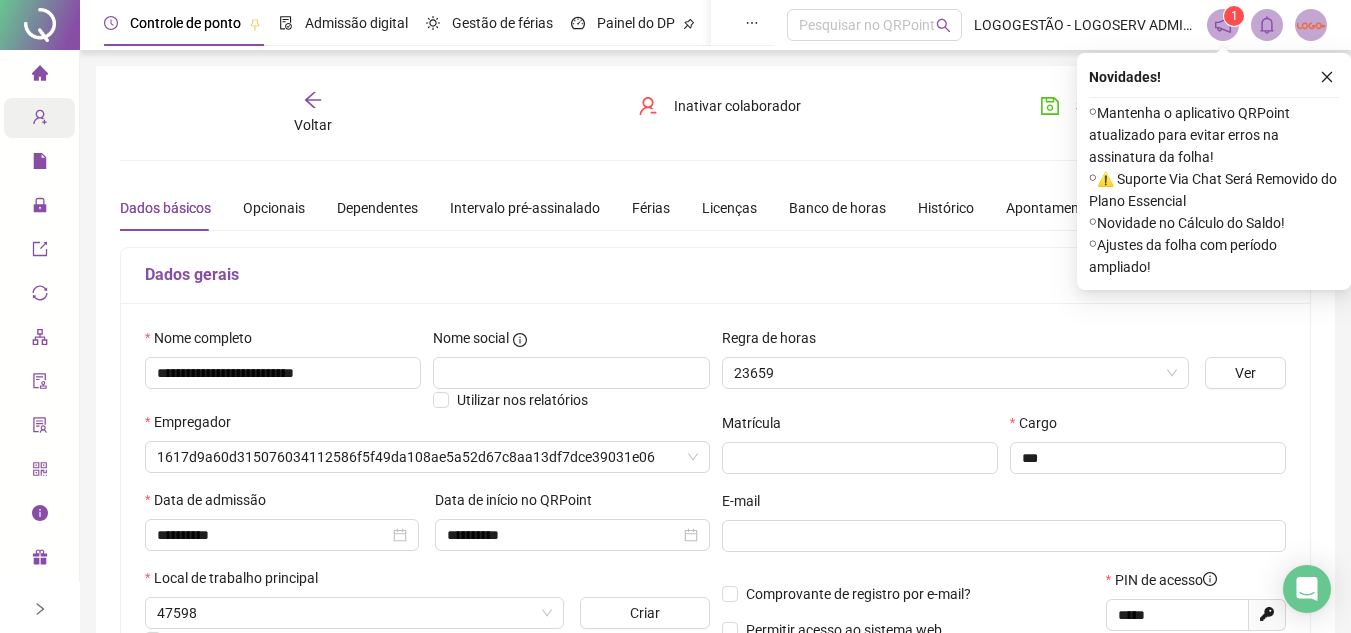 type on "**********" 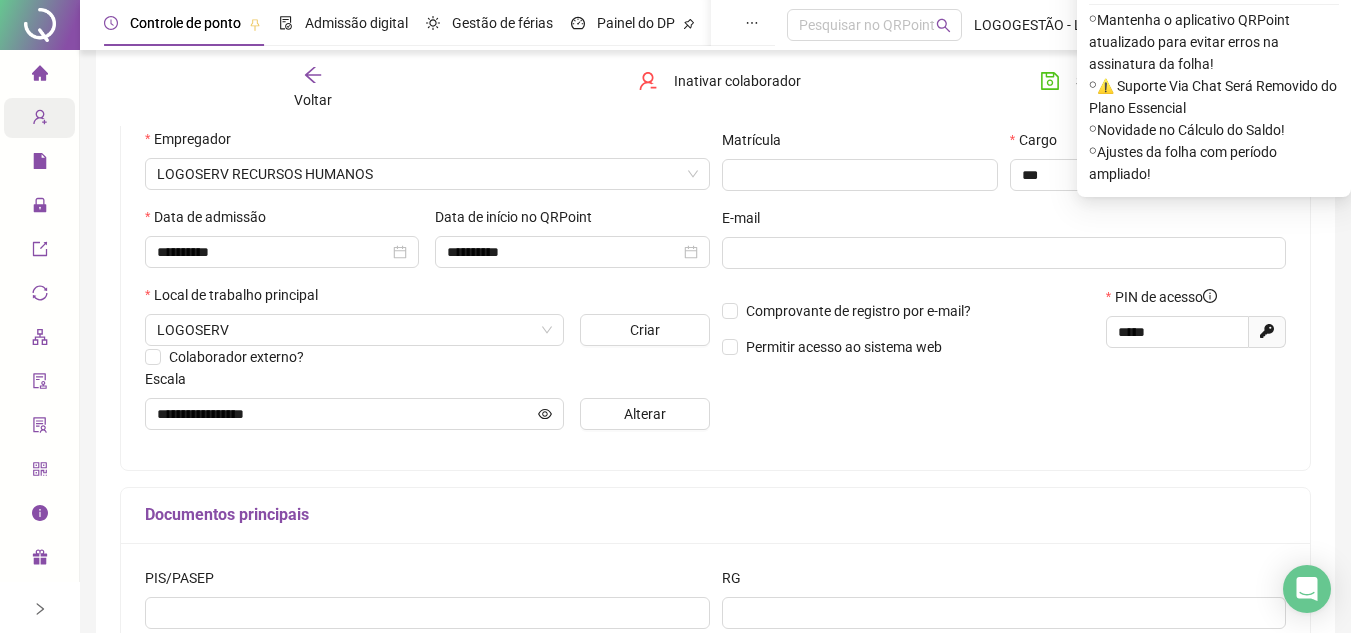 scroll, scrollTop: 300, scrollLeft: 0, axis: vertical 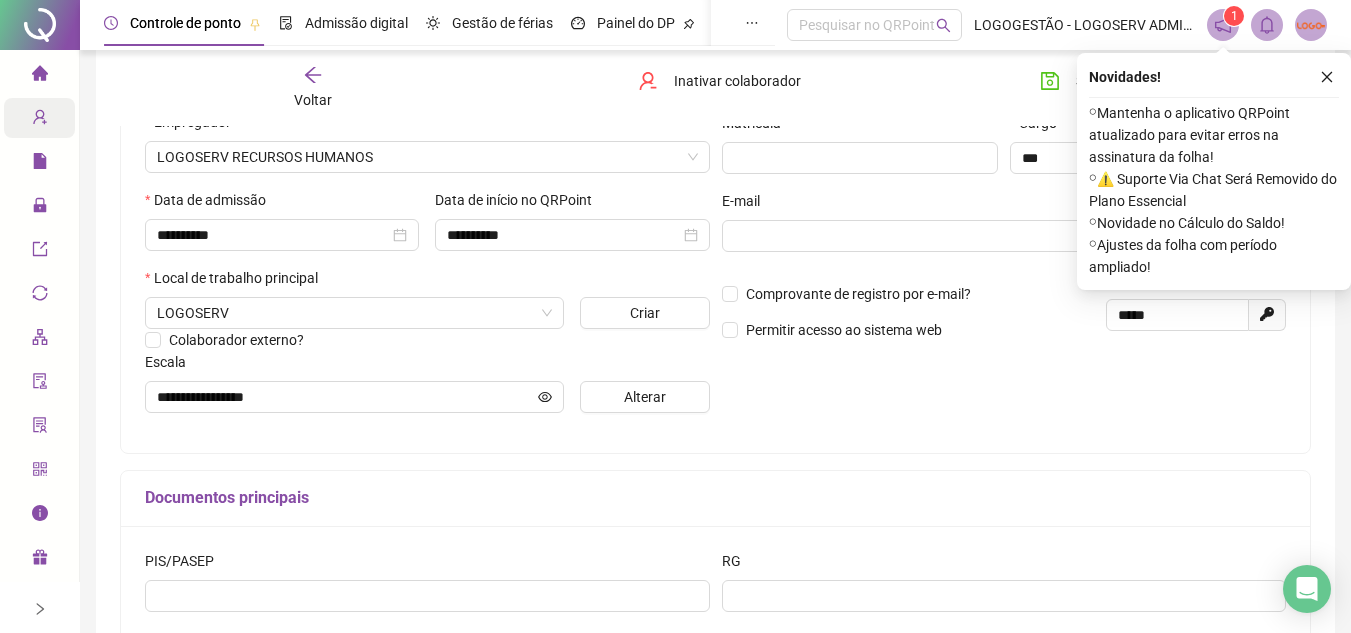 click on "Voltar" at bounding box center [313, 100] 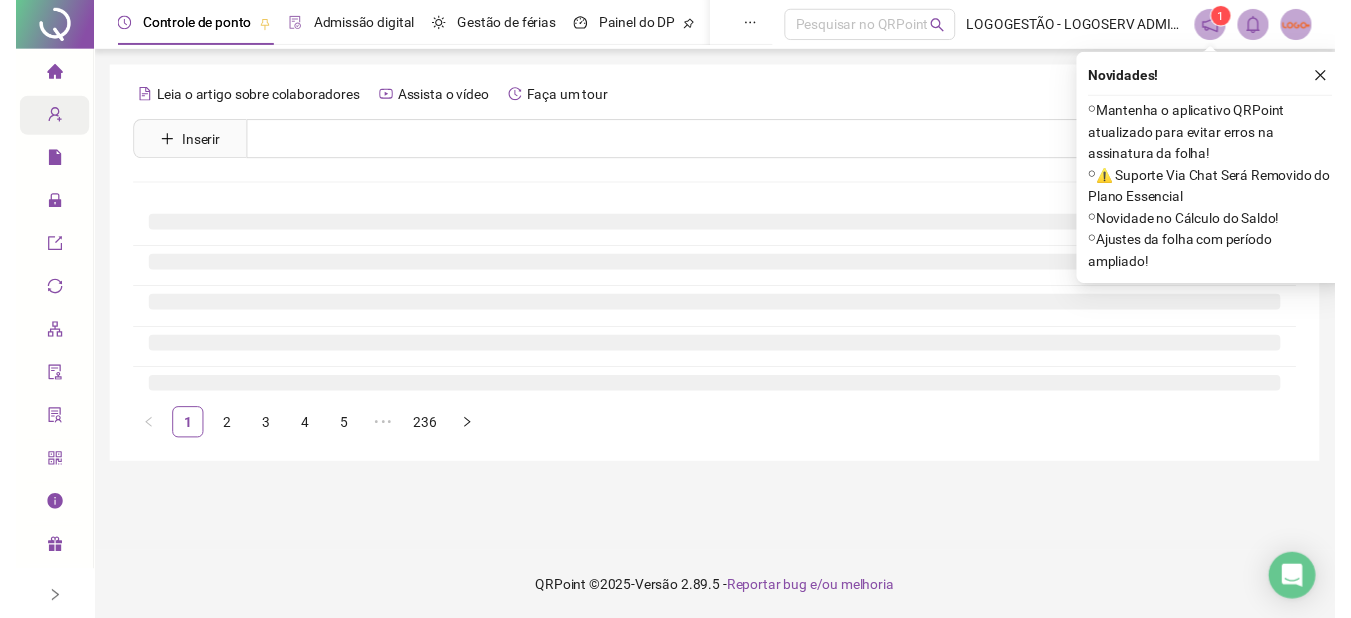 scroll, scrollTop: 0, scrollLeft: 0, axis: both 